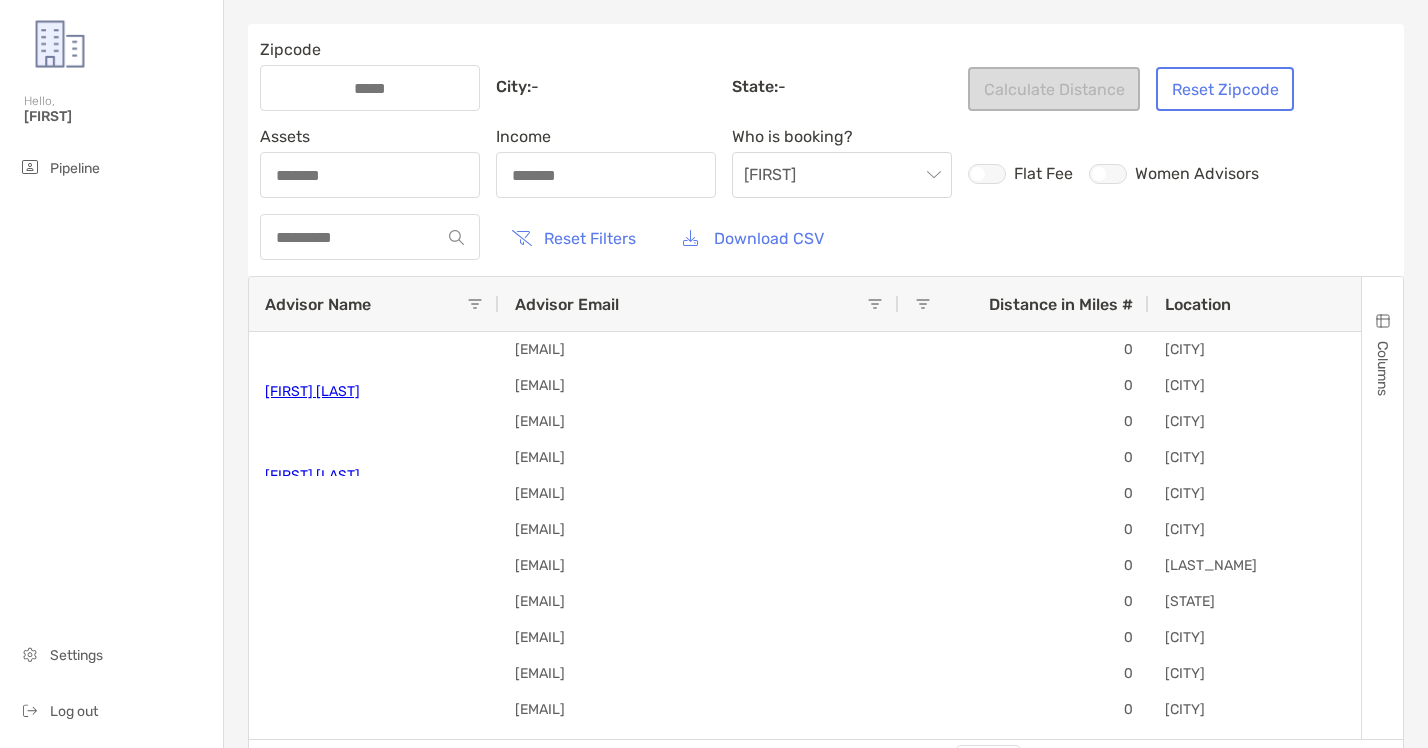 scroll, scrollTop: 0, scrollLeft: 0, axis: both 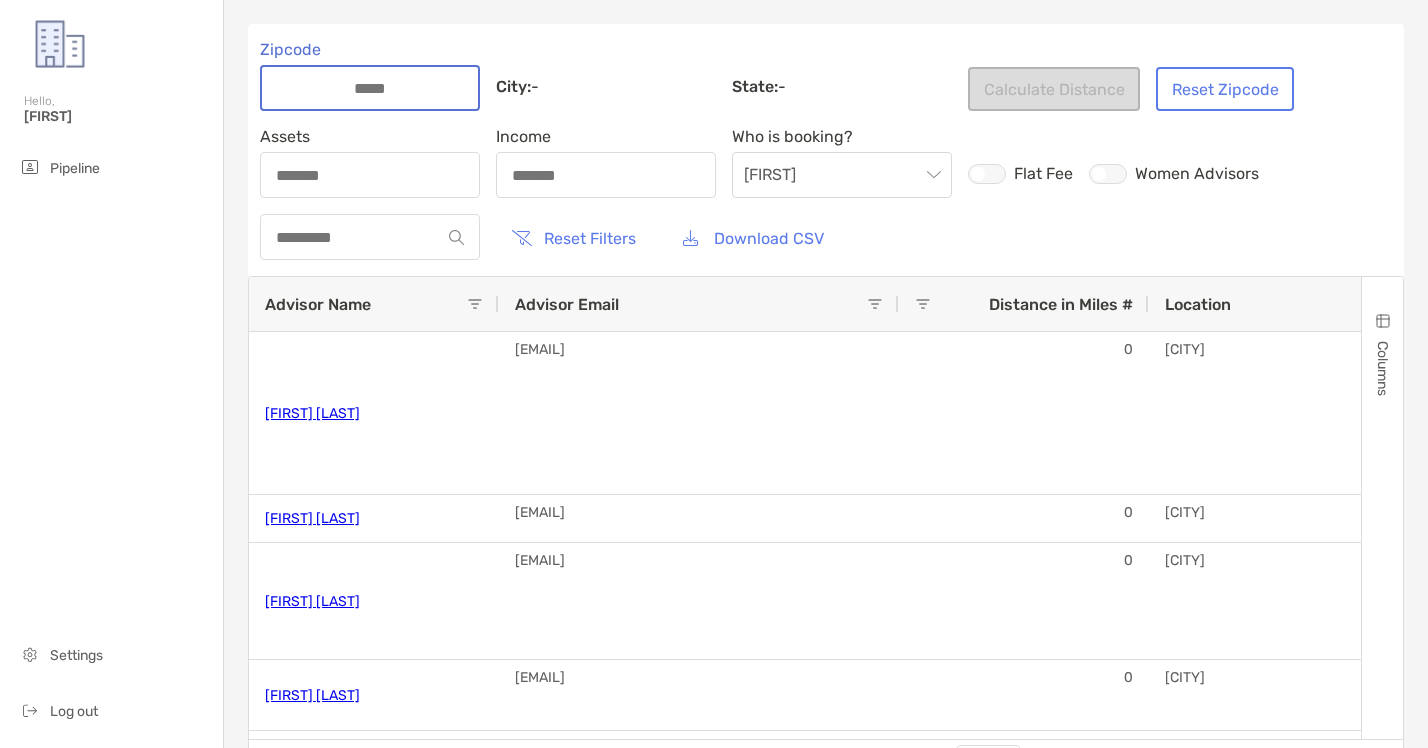 click on "Zipcode" at bounding box center [370, 88] 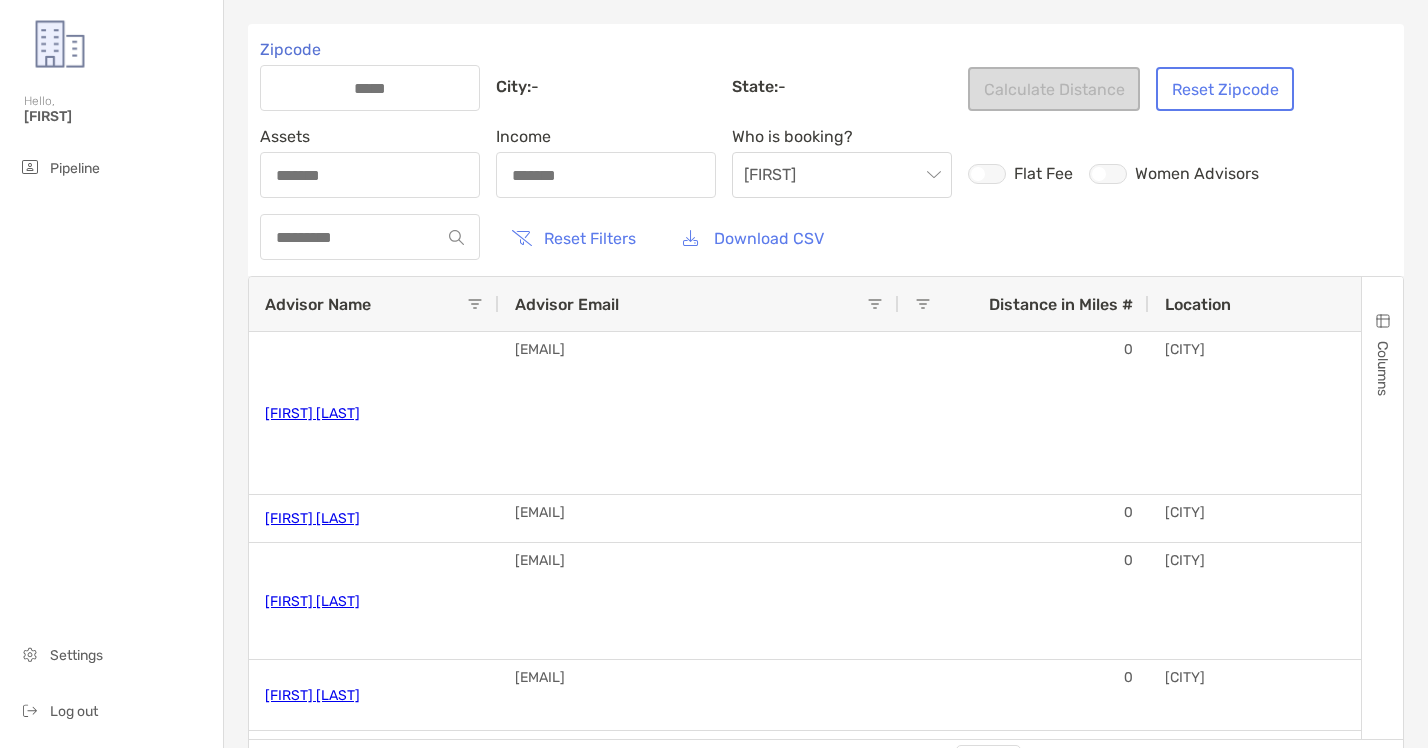 click at bounding box center [370, 88] 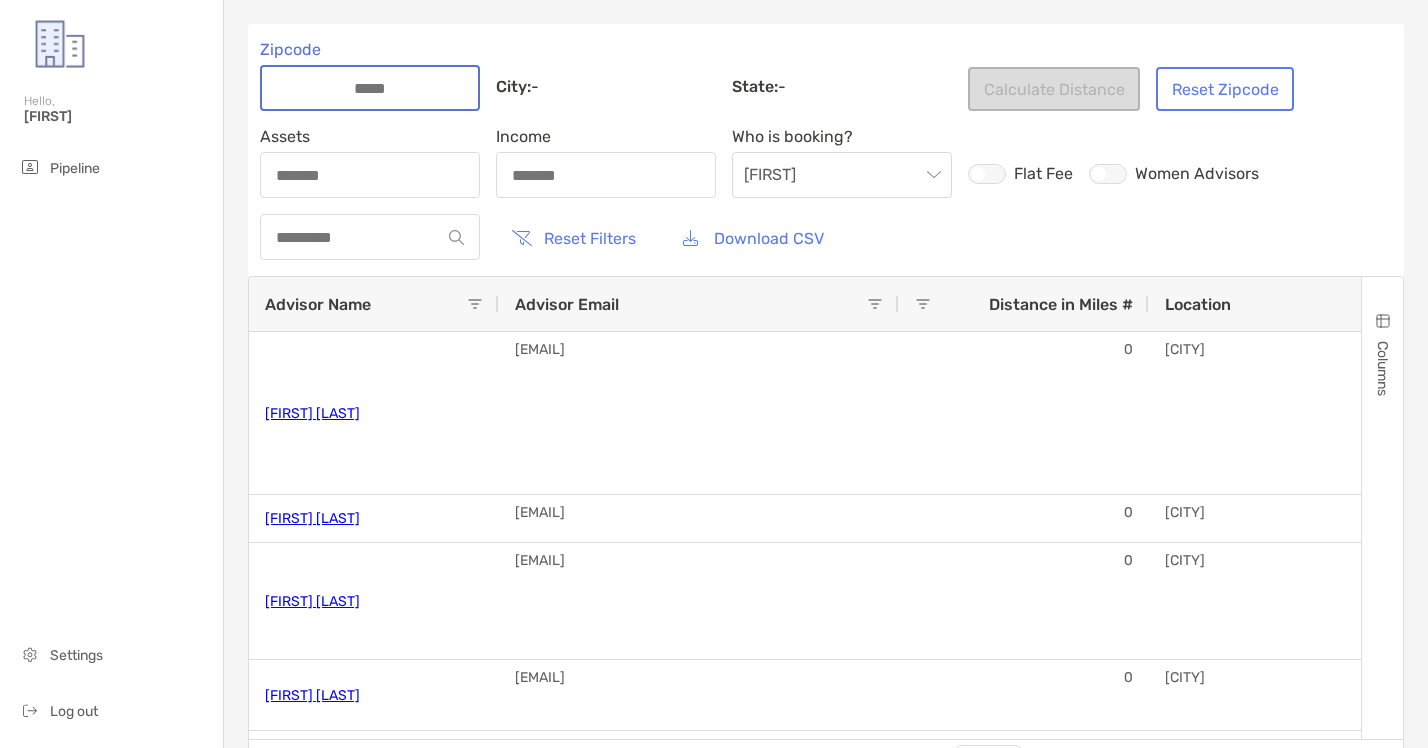 click on "Zipcode" at bounding box center [370, 88] 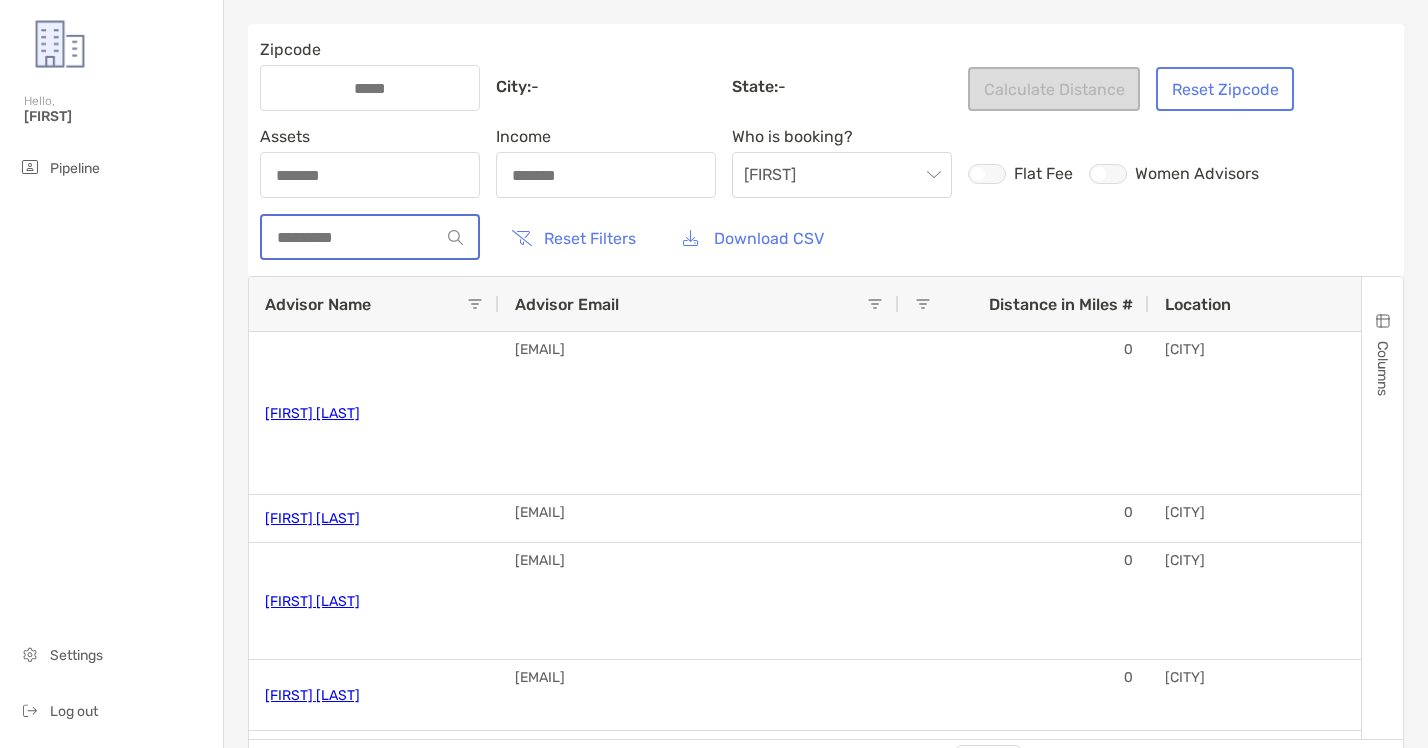 click at bounding box center [351, 237] 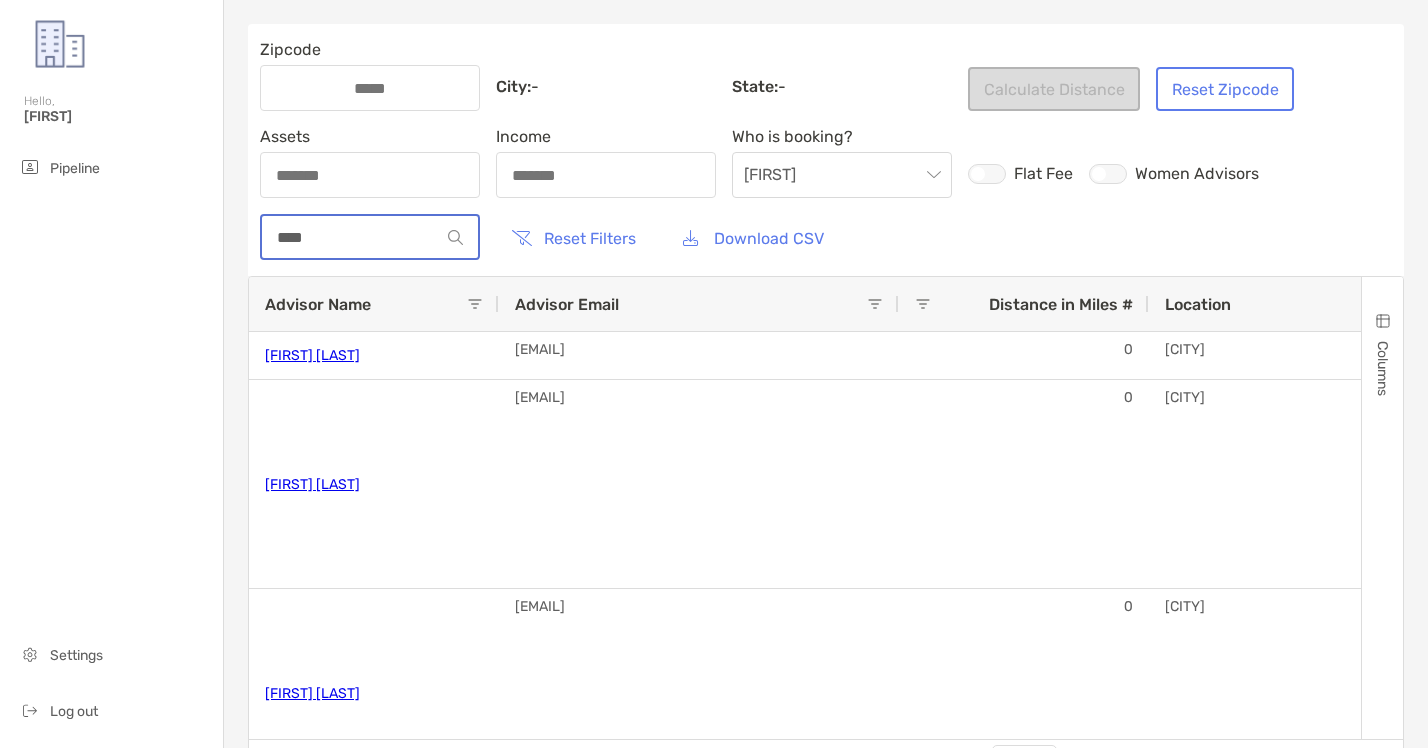 click on "****" at bounding box center (351, 237) 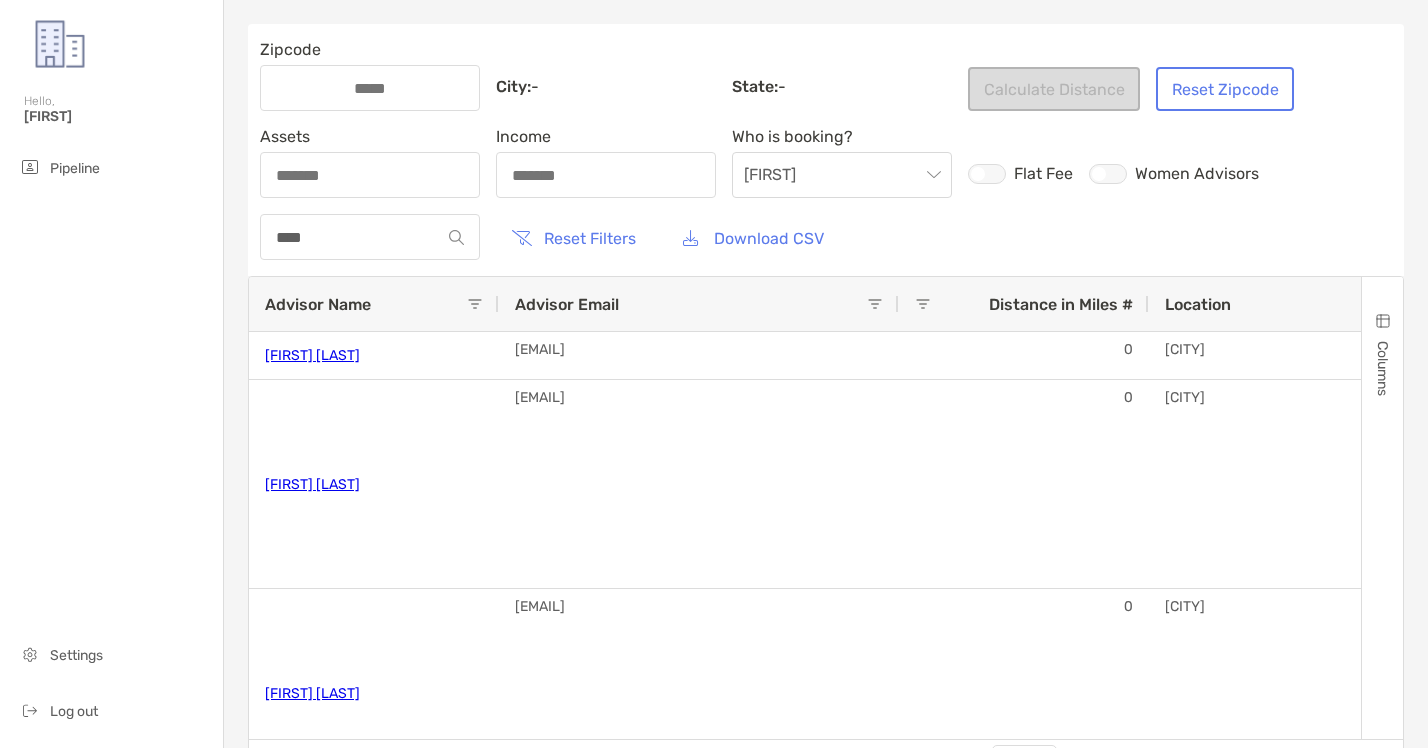 click at bounding box center (370, 88) 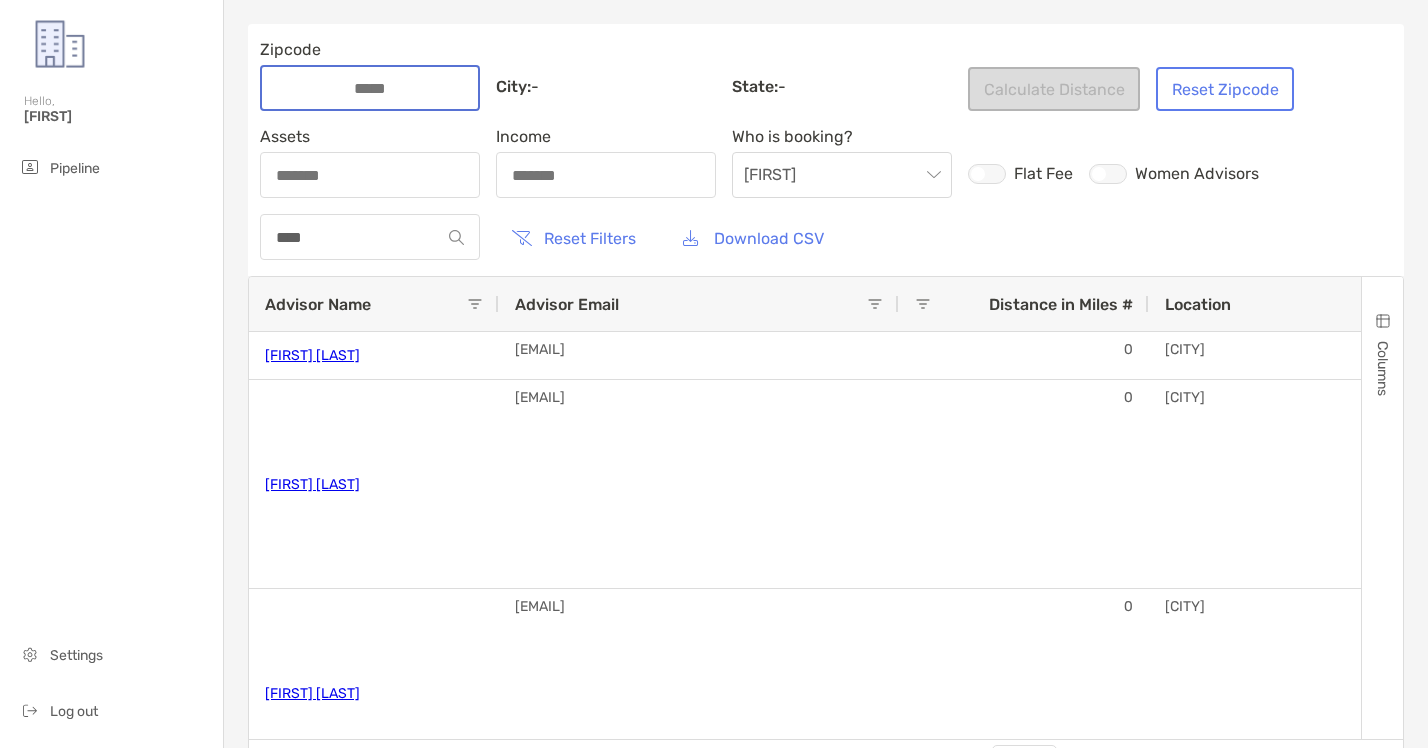 click on "Zipcode" at bounding box center (370, 88) 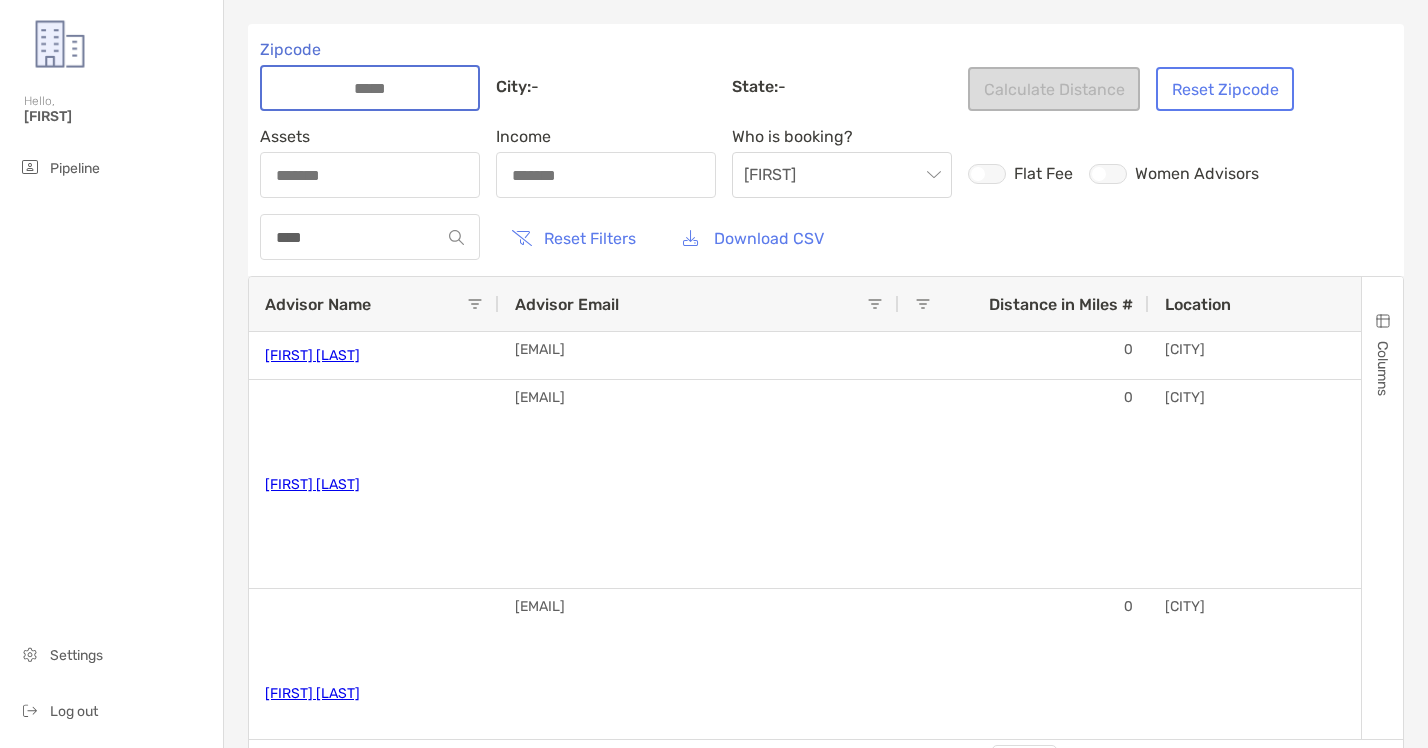 paste on "*****" 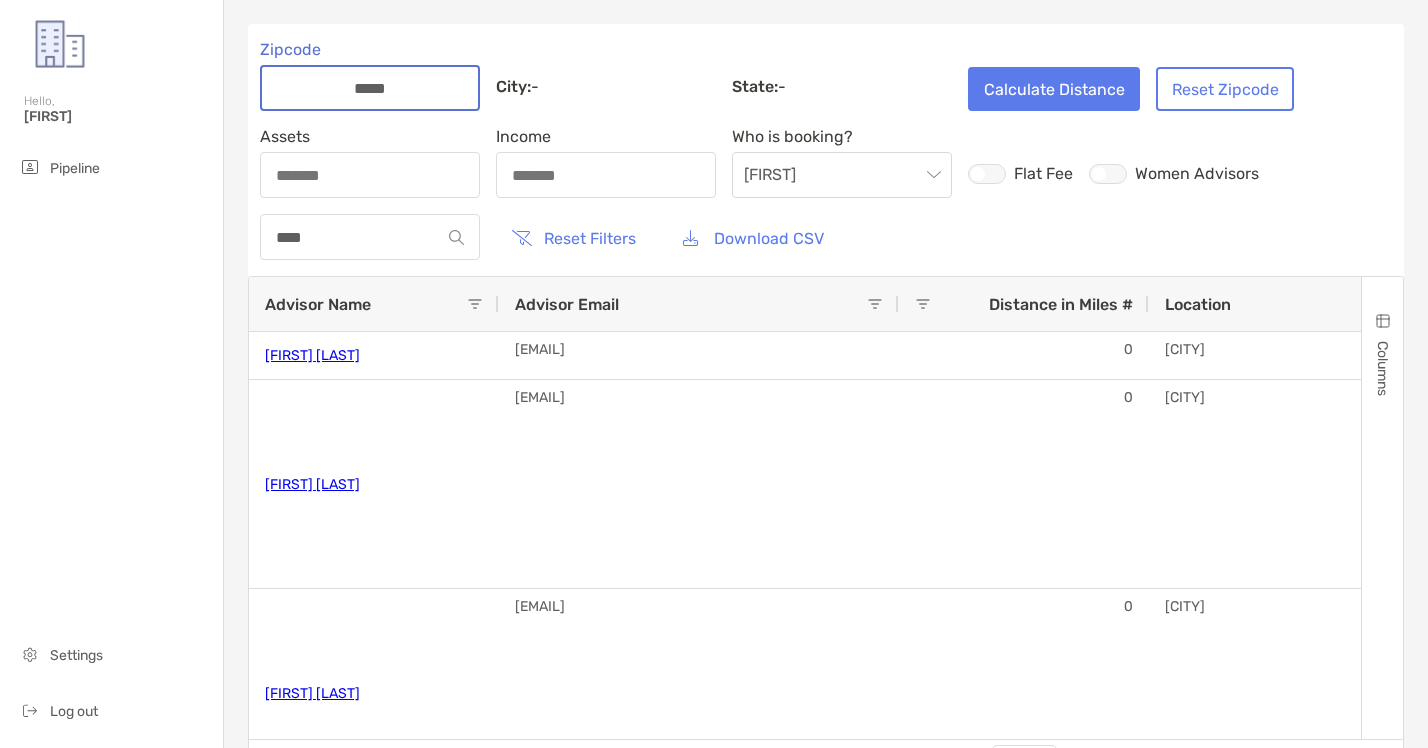 type on "*****" 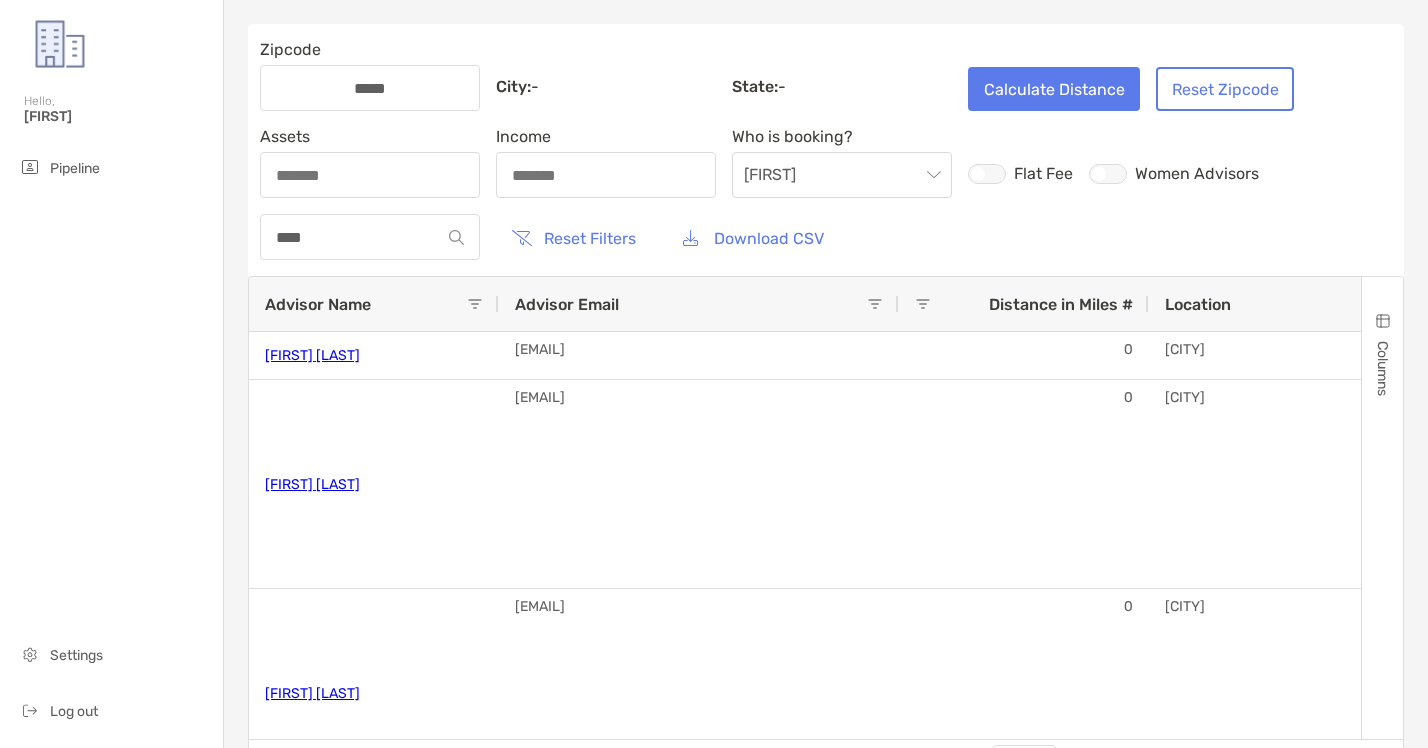 click on "Zipcode ***** City: - State: - Calculate Distance Reset Zipcode" at bounding box center (777, 75) 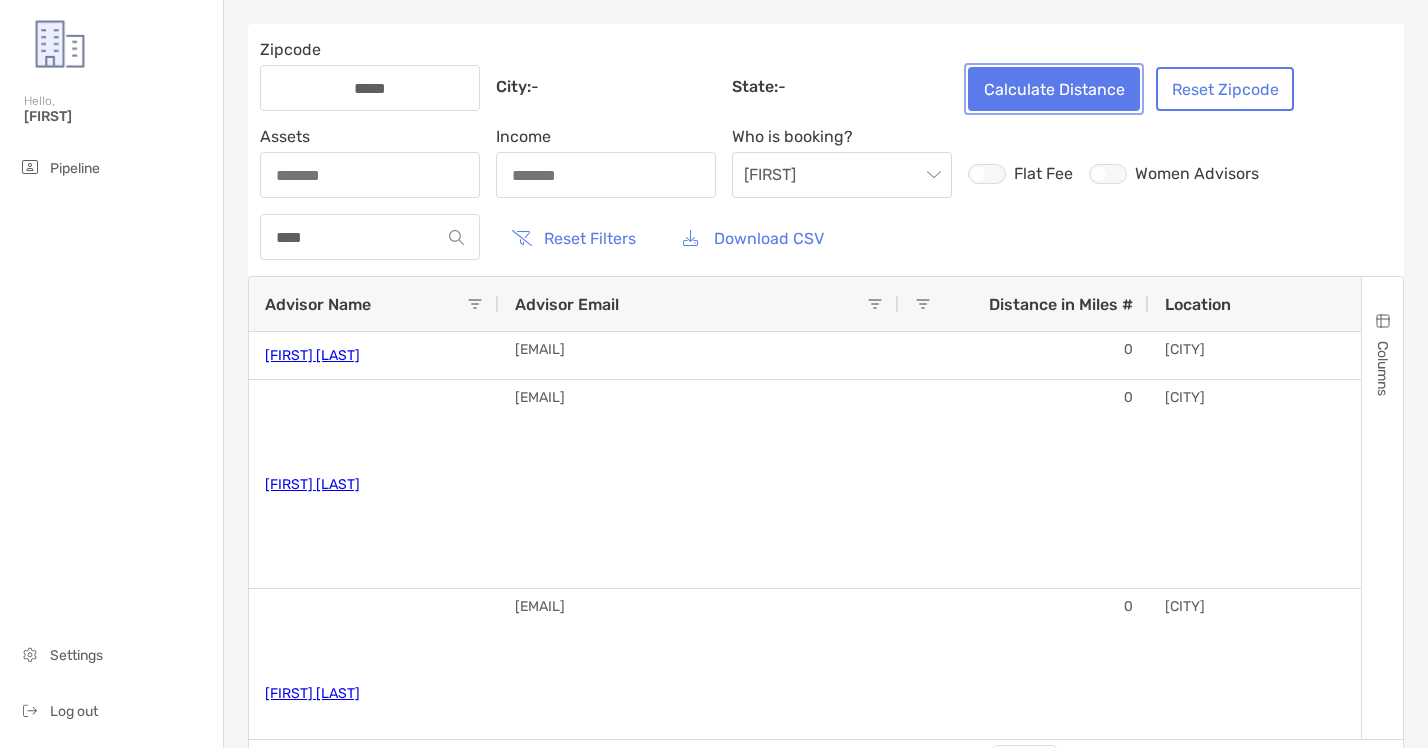 click on "Calculate Distance" at bounding box center (1054, 89) 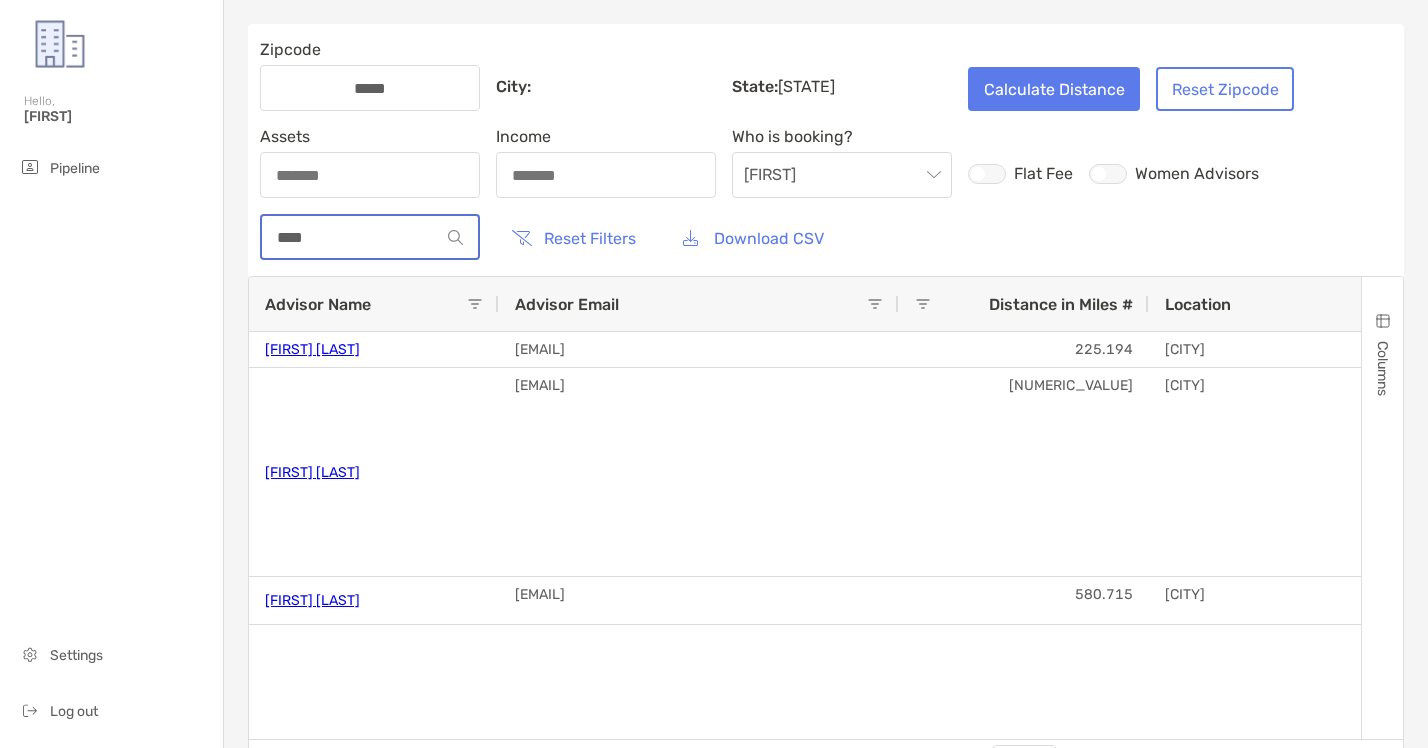 click on "****" at bounding box center (351, 237) 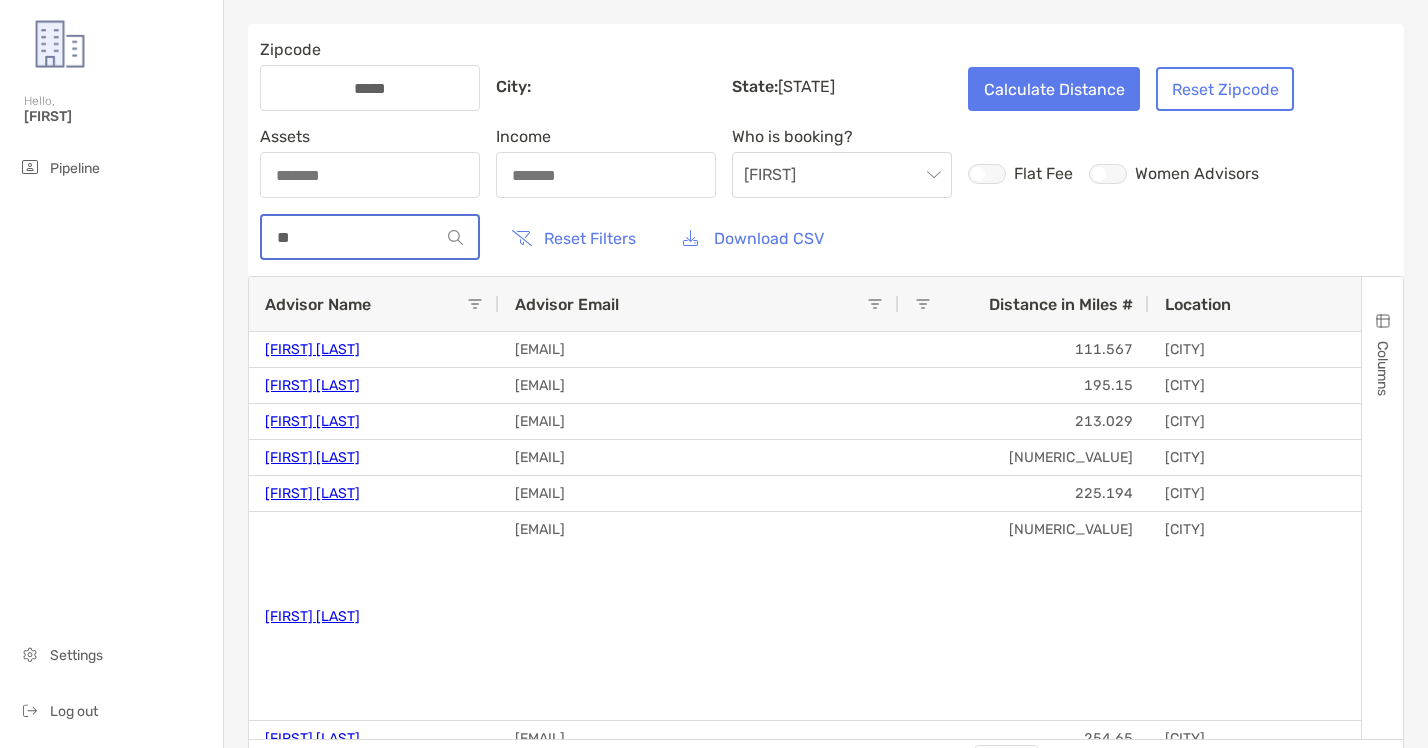 type on "*" 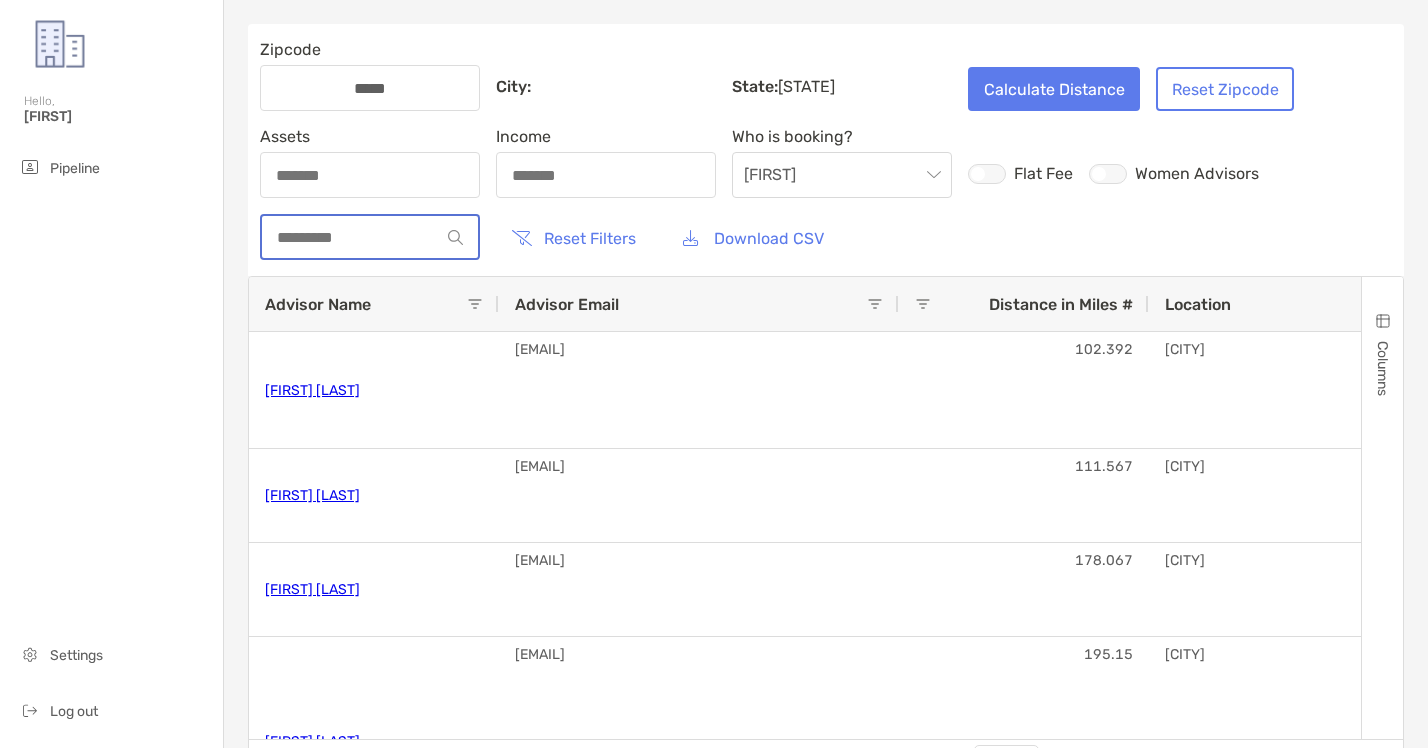 type 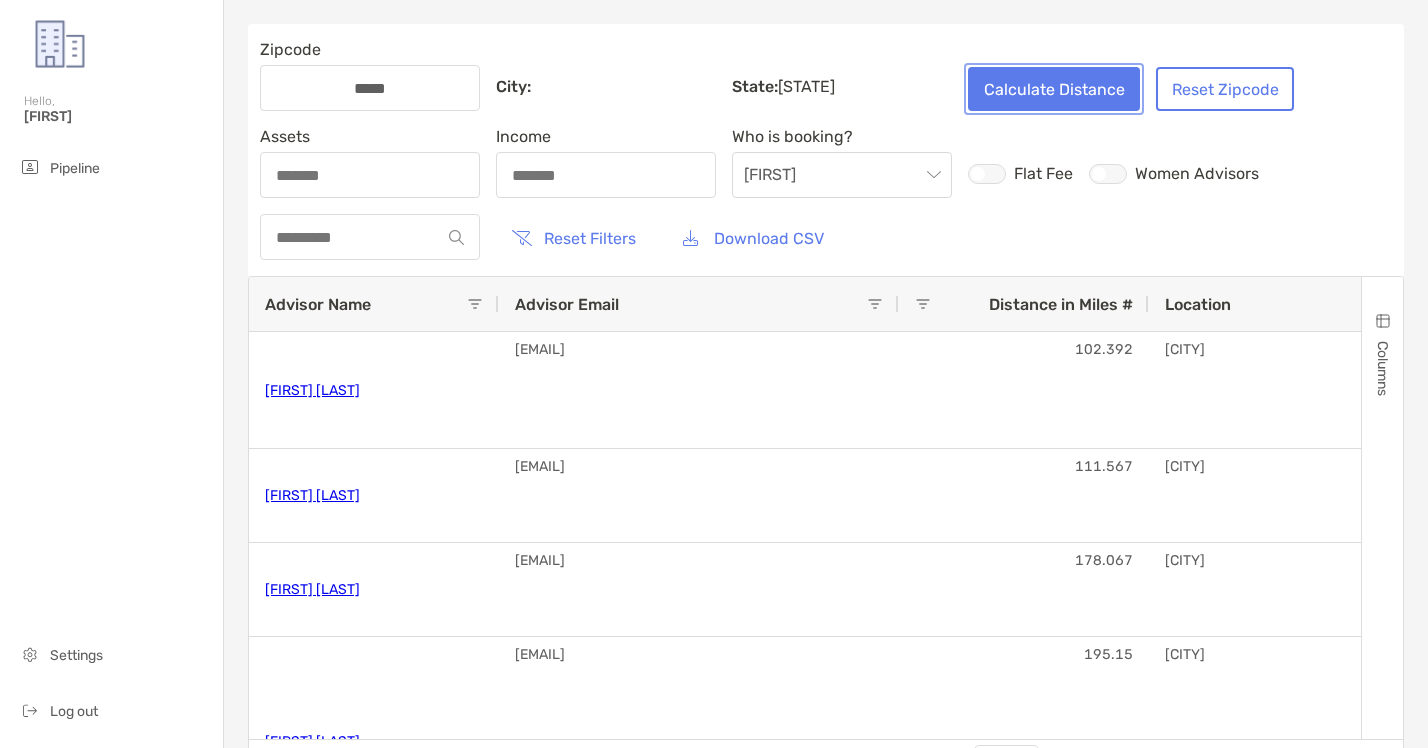 click on "Calculate Distance" at bounding box center [1054, 89] 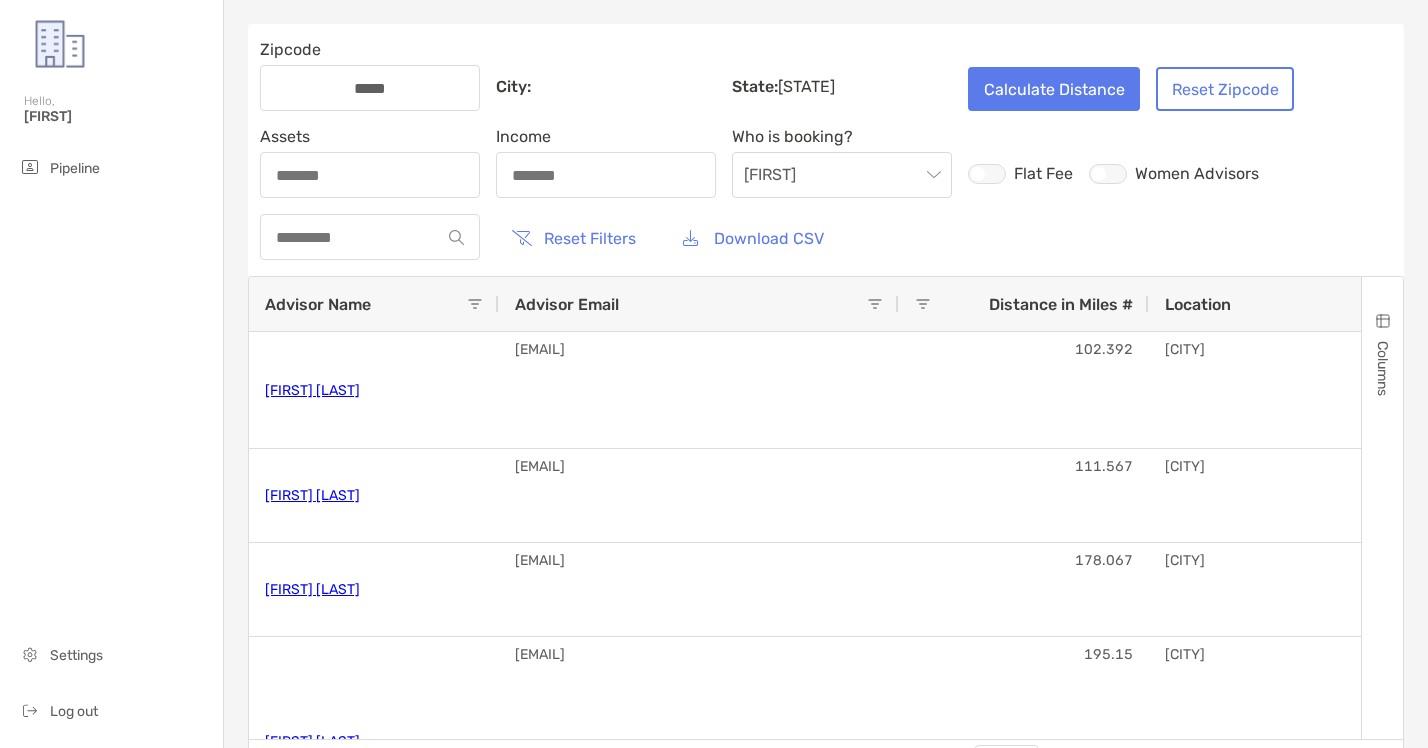 click at bounding box center (370, 175) 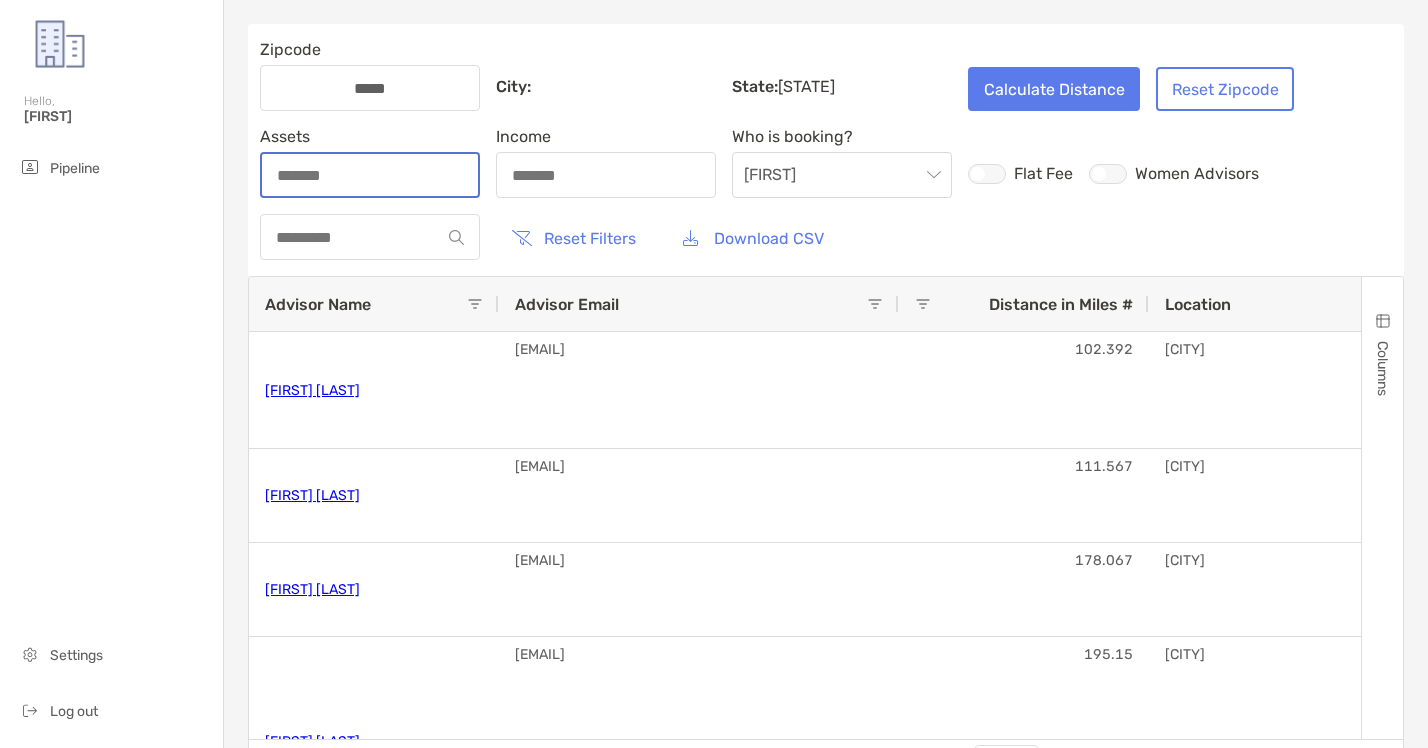 click on "Assets" at bounding box center [370, 175] 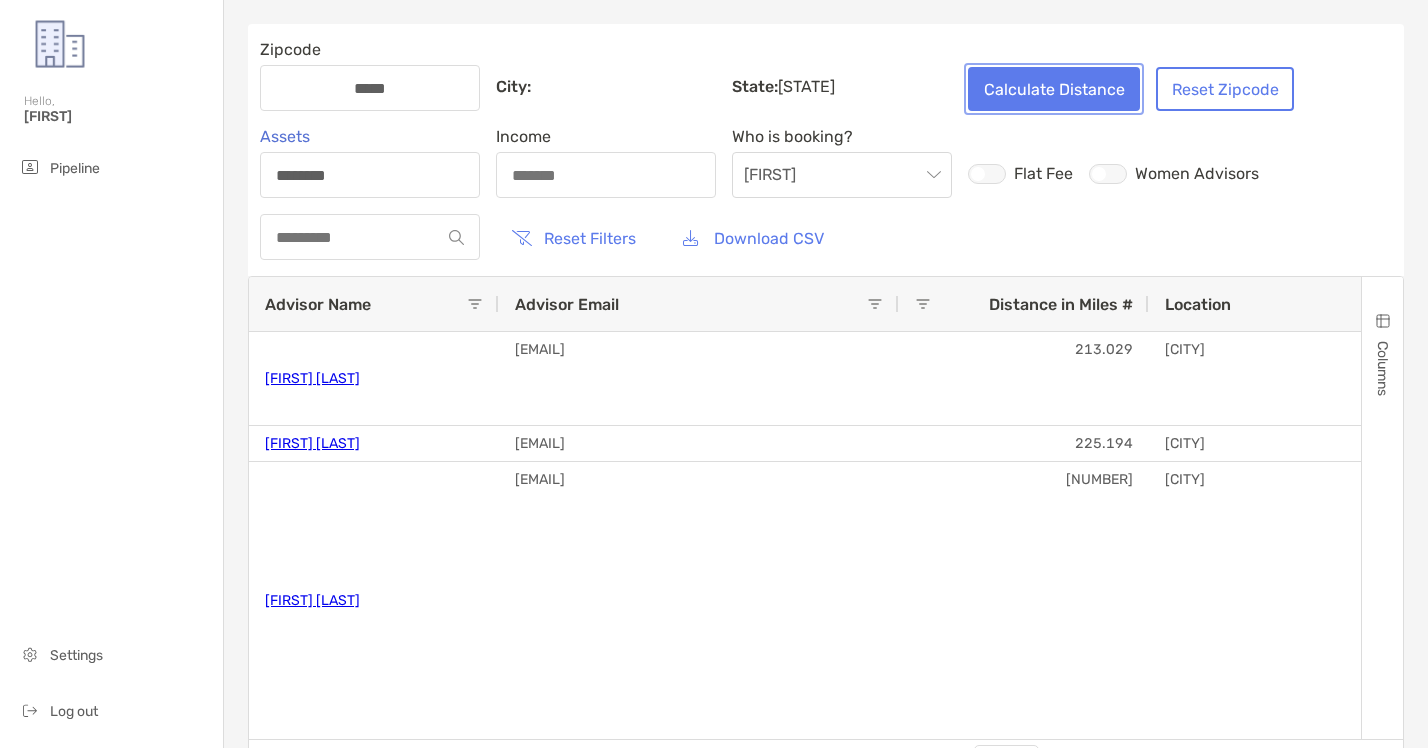 click on "Calculate Distance" at bounding box center [1054, 89] 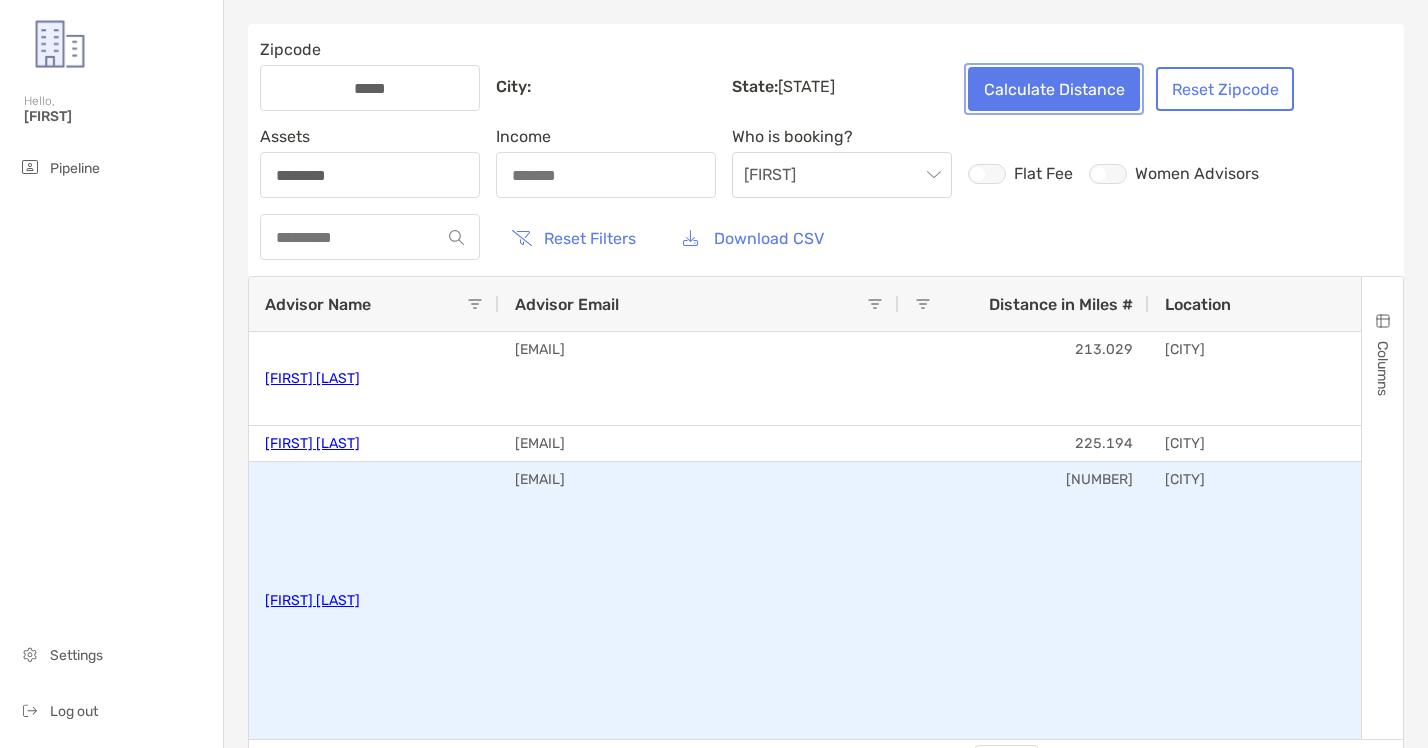 scroll, scrollTop: 114, scrollLeft: 0, axis: vertical 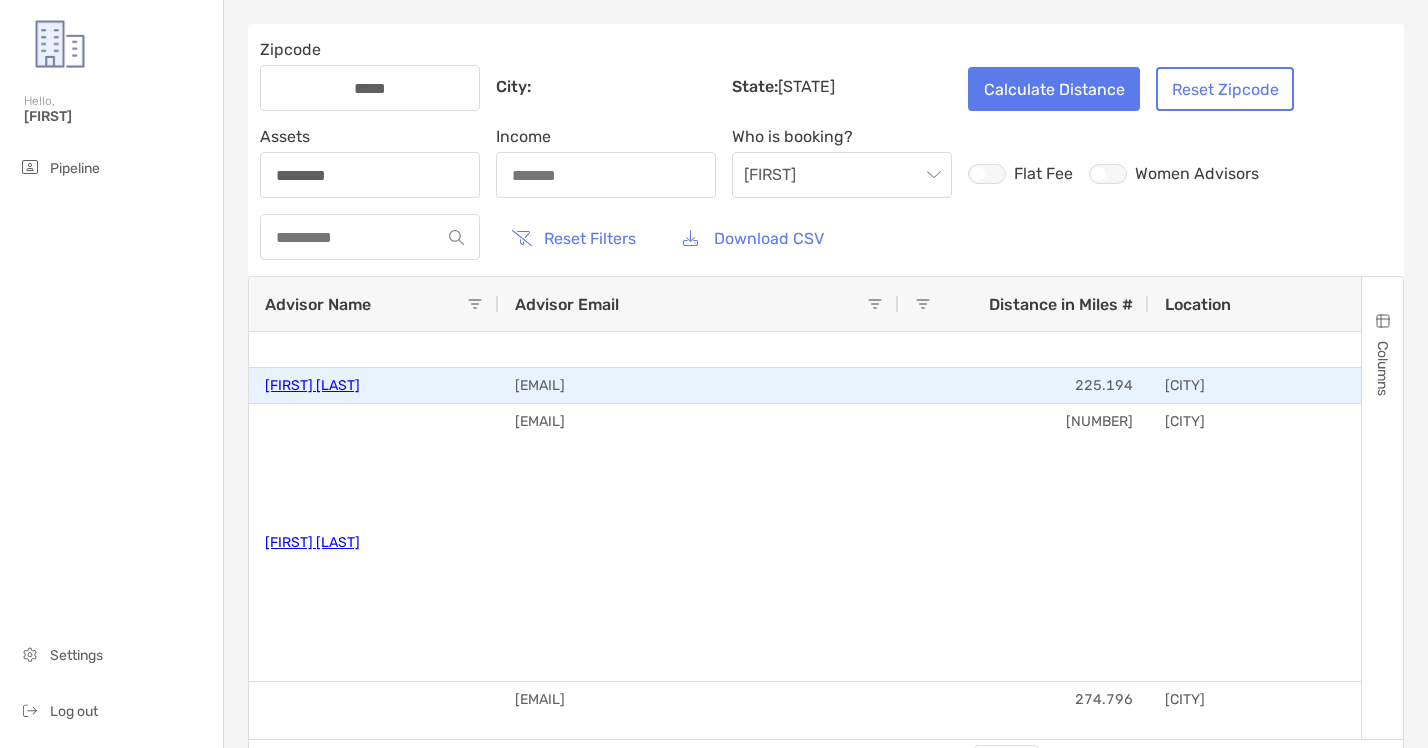 click on "[FIRST] [LAST]" at bounding box center (312, 385) 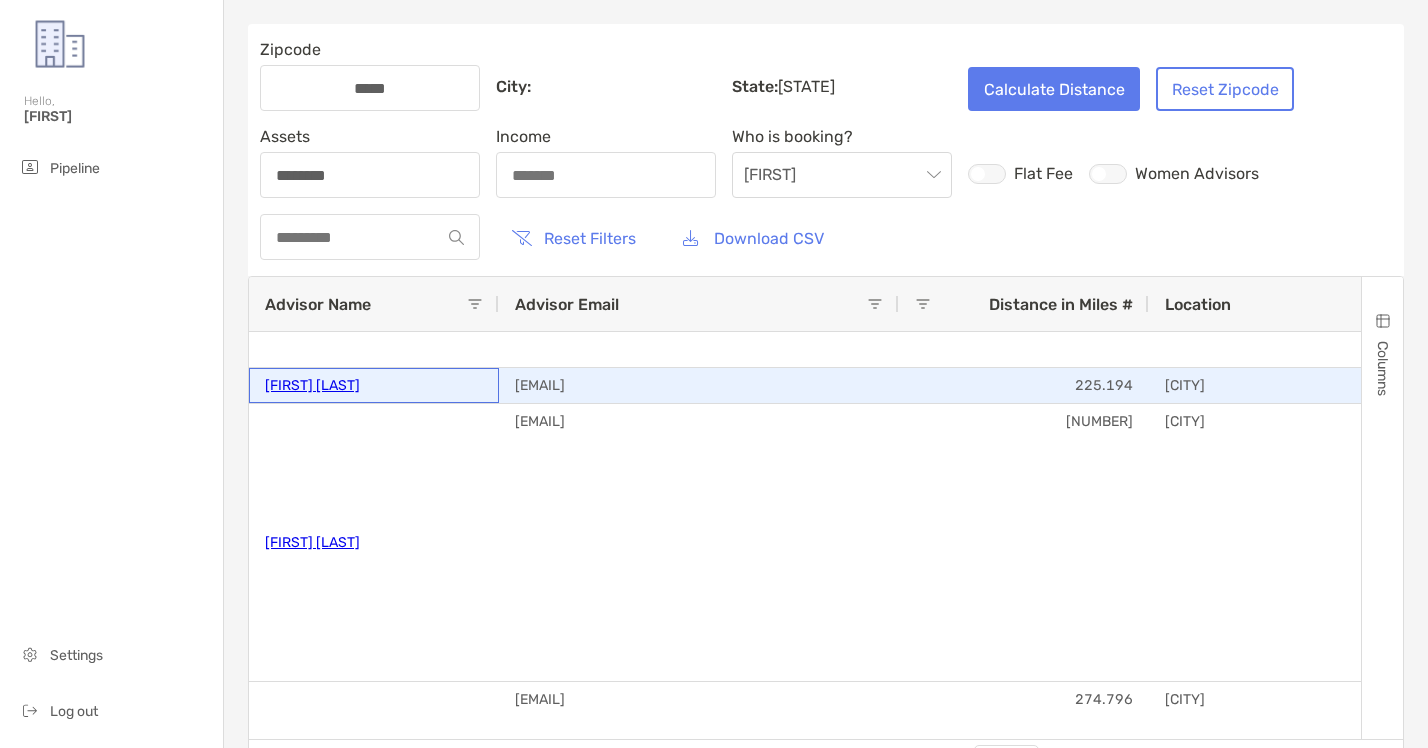 click on "[FIRST] [LAST]" at bounding box center (312, 385) 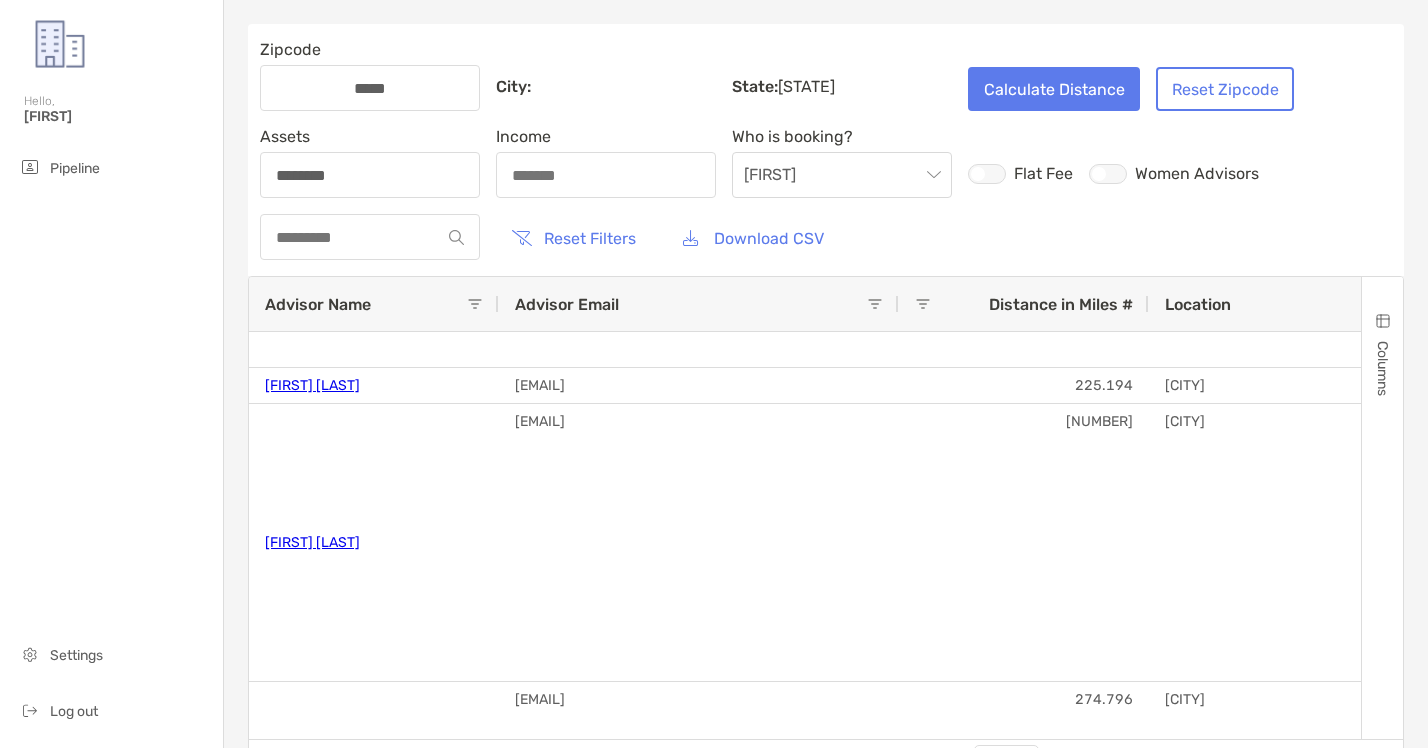 click at bounding box center [370, 237] 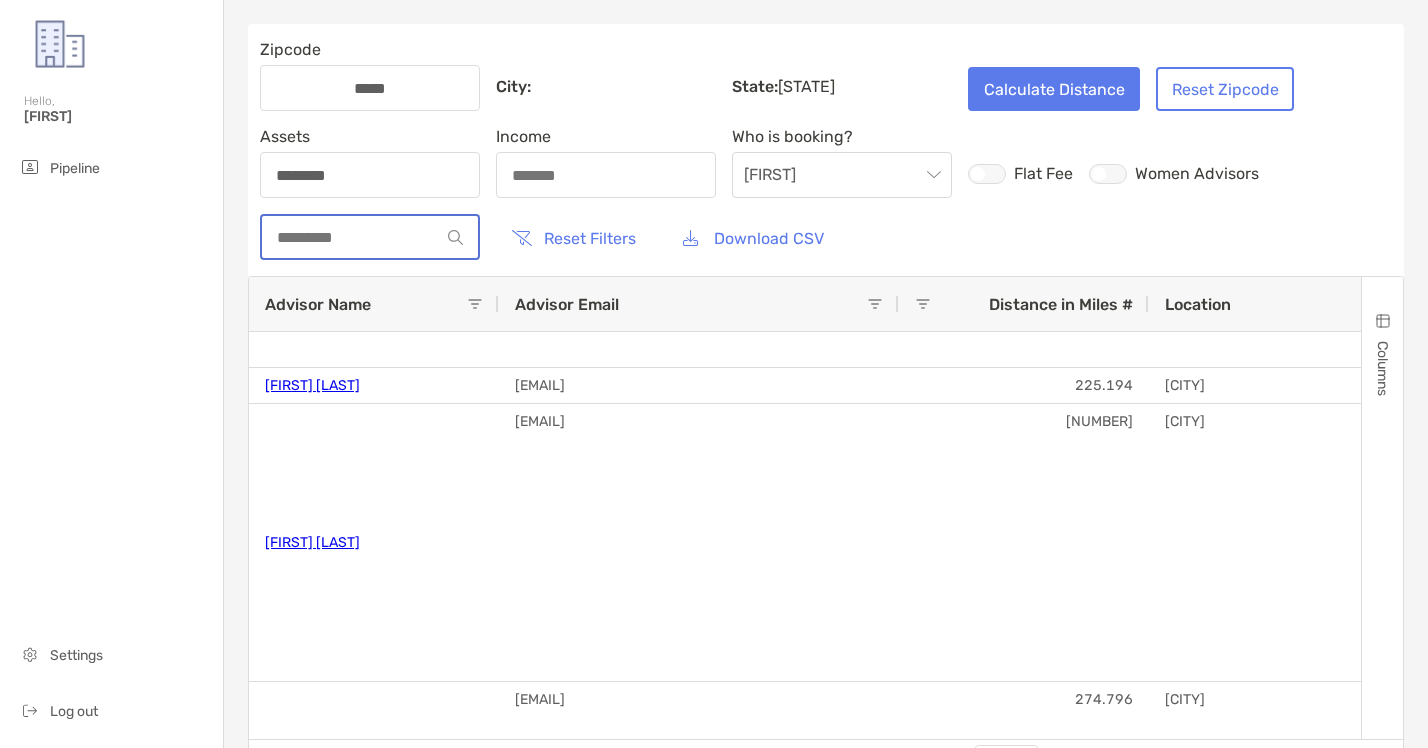 click at bounding box center [351, 237] 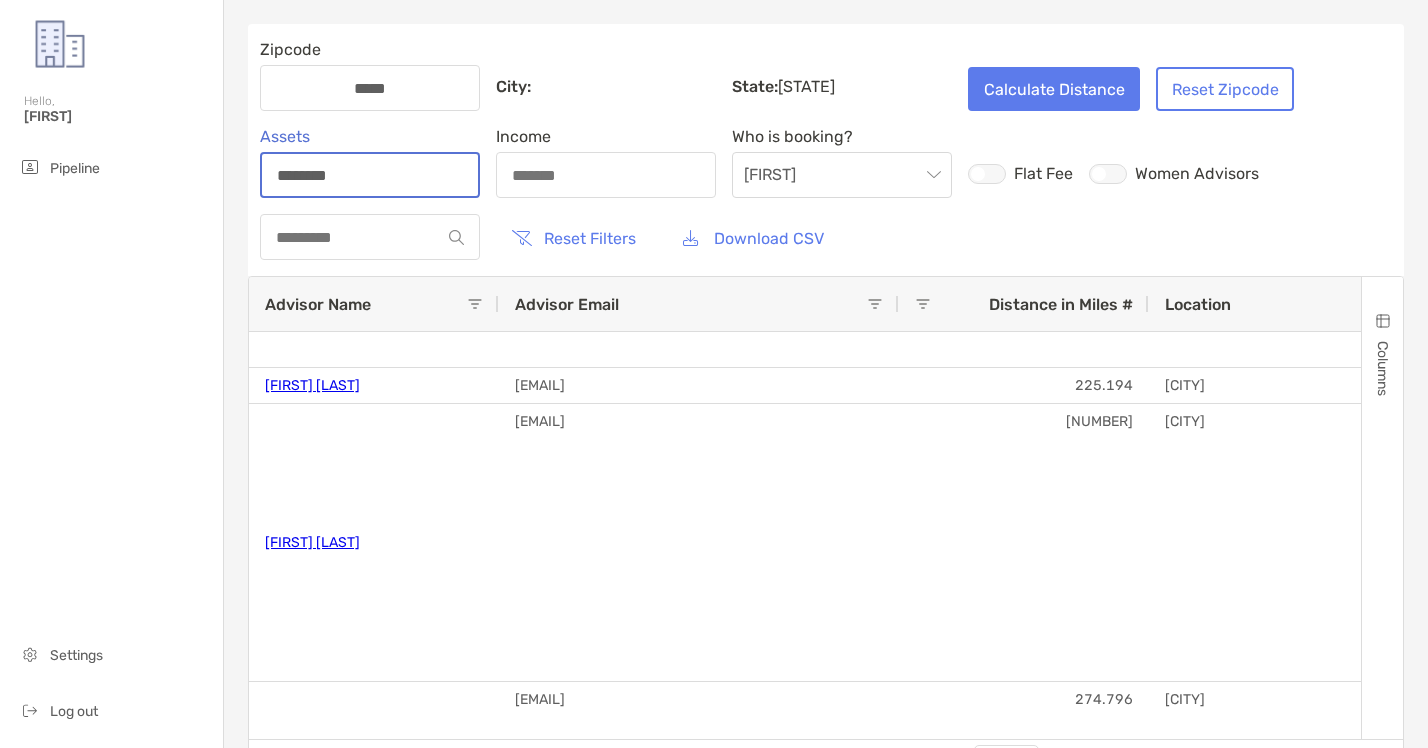 click on "********" at bounding box center [370, 175] 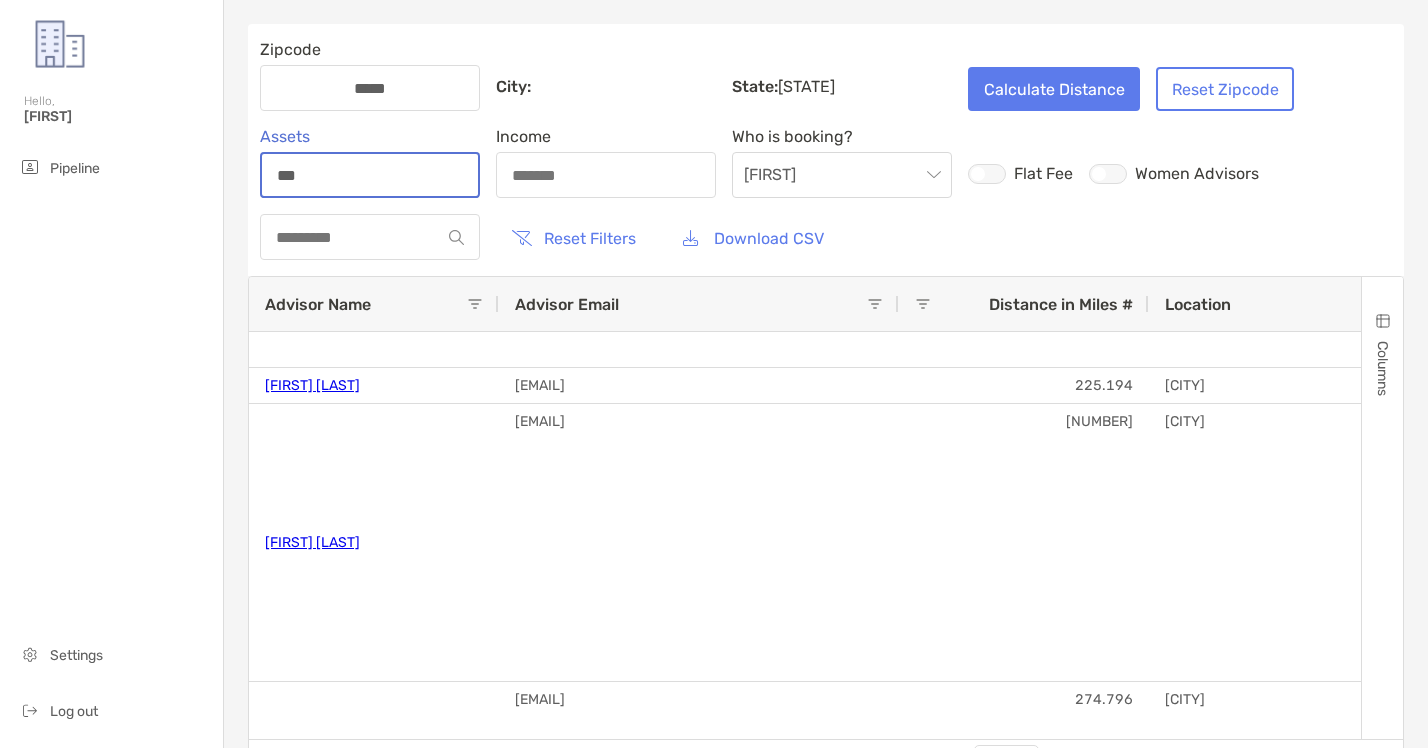 scroll, scrollTop: 0, scrollLeft: 0, axis: both 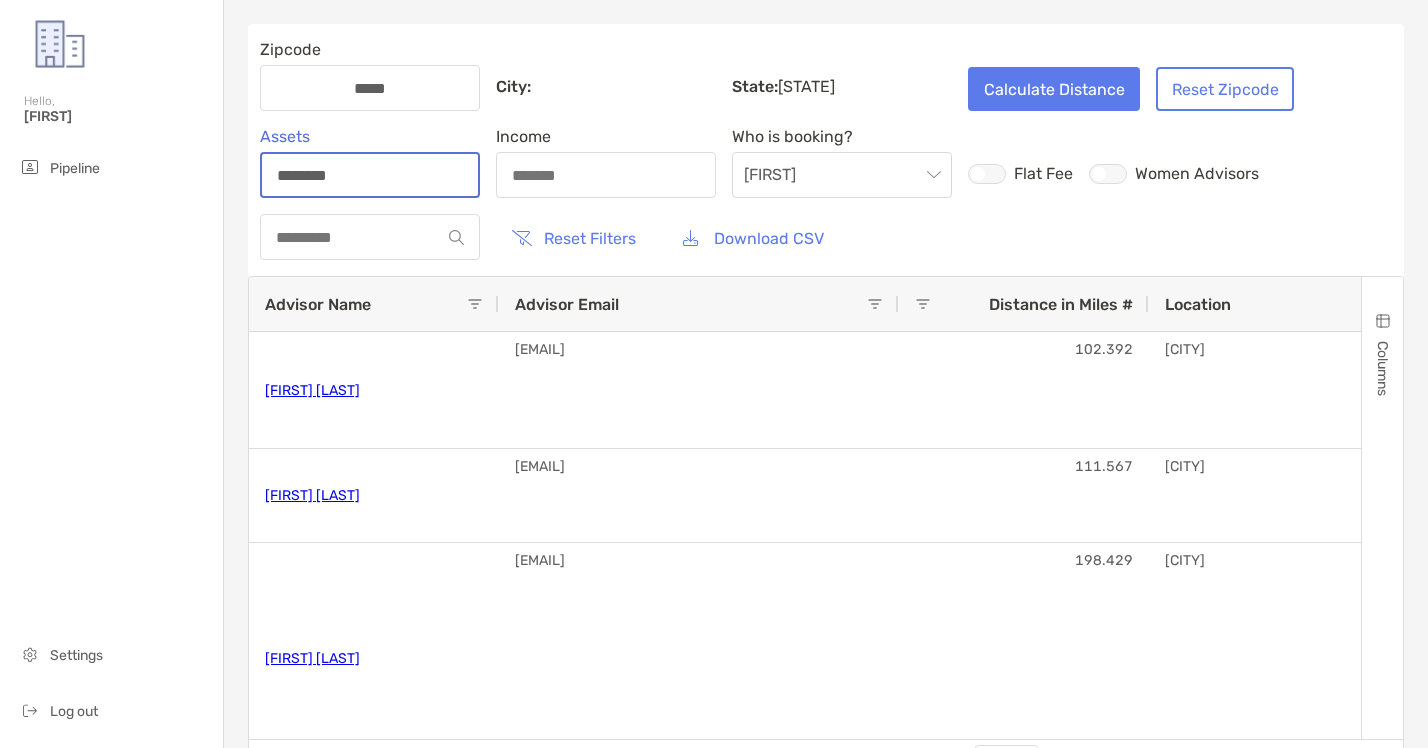 type on "********" 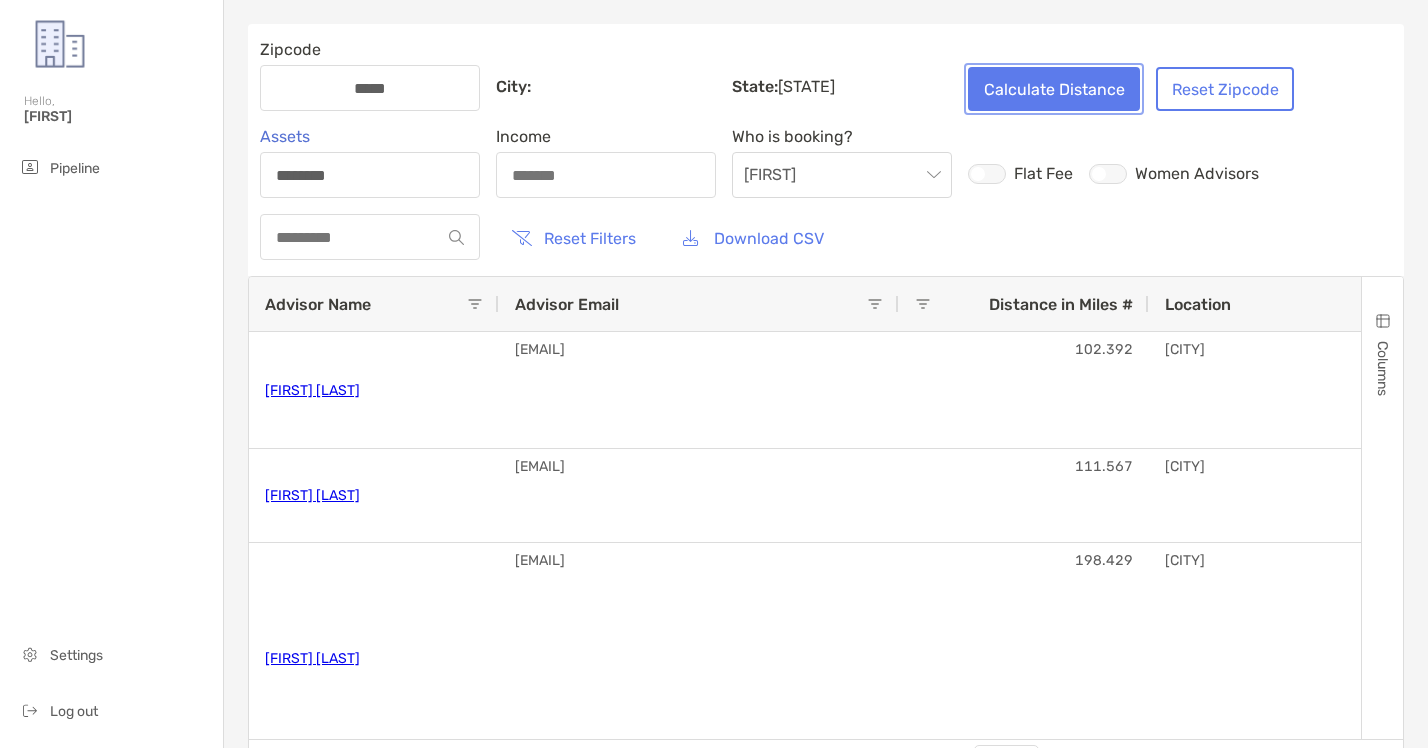 click on "Calculate Distance" at bounding box center (1054, 89) 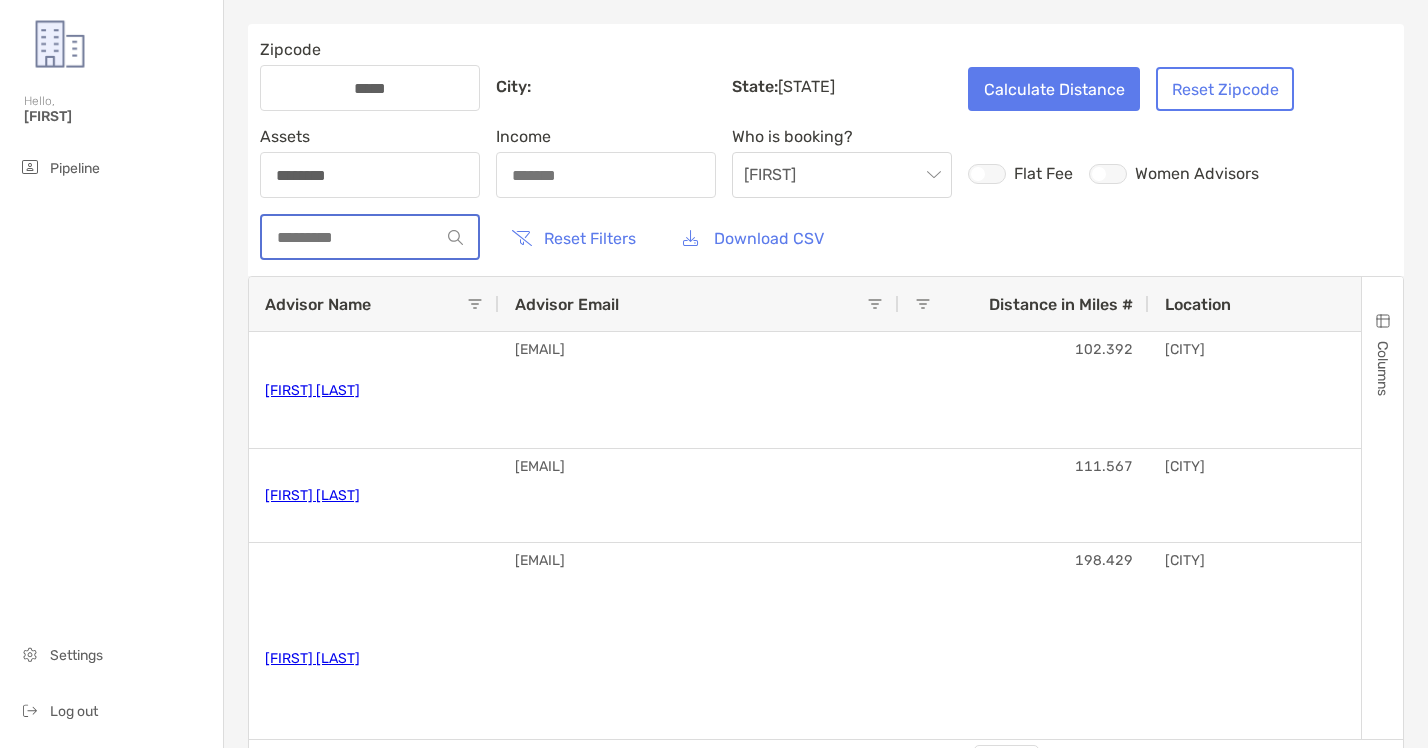 click at bounding box center [351, 237] 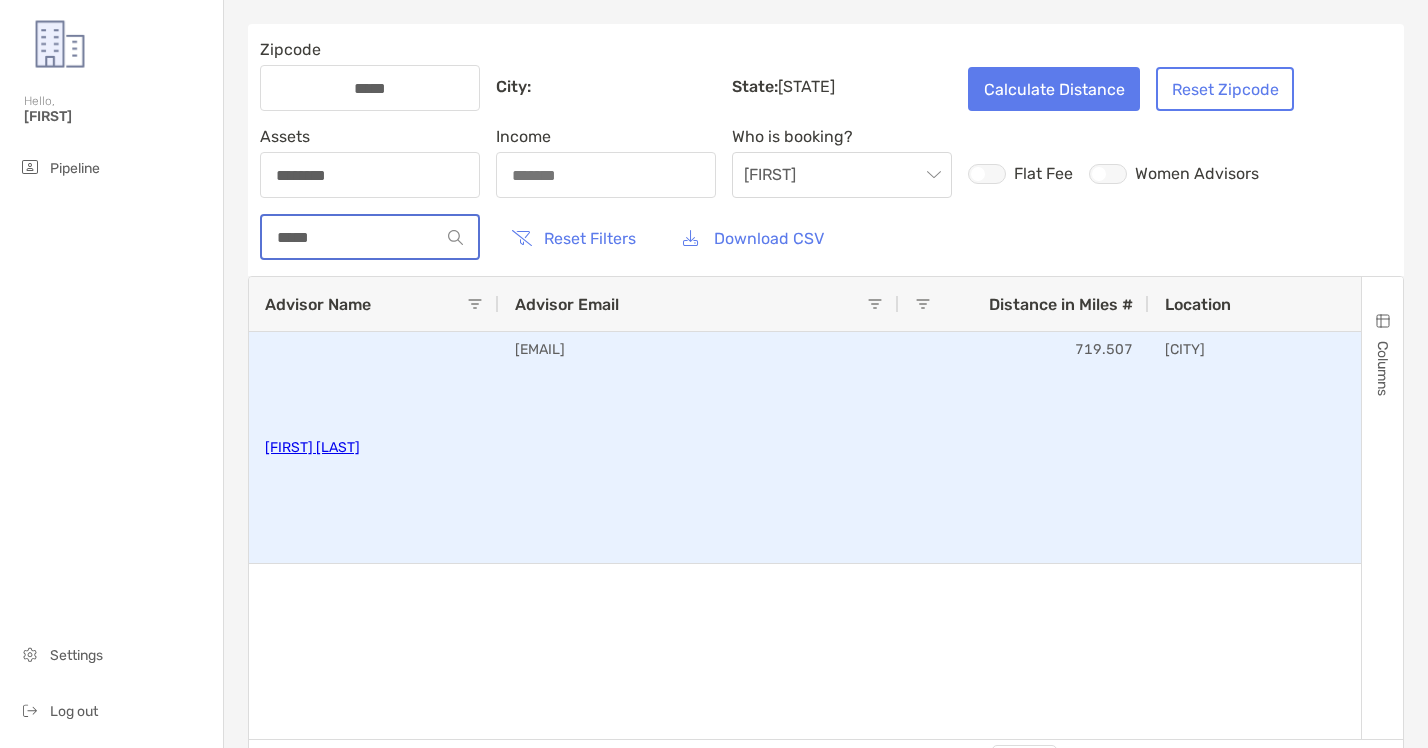 type on "*****" 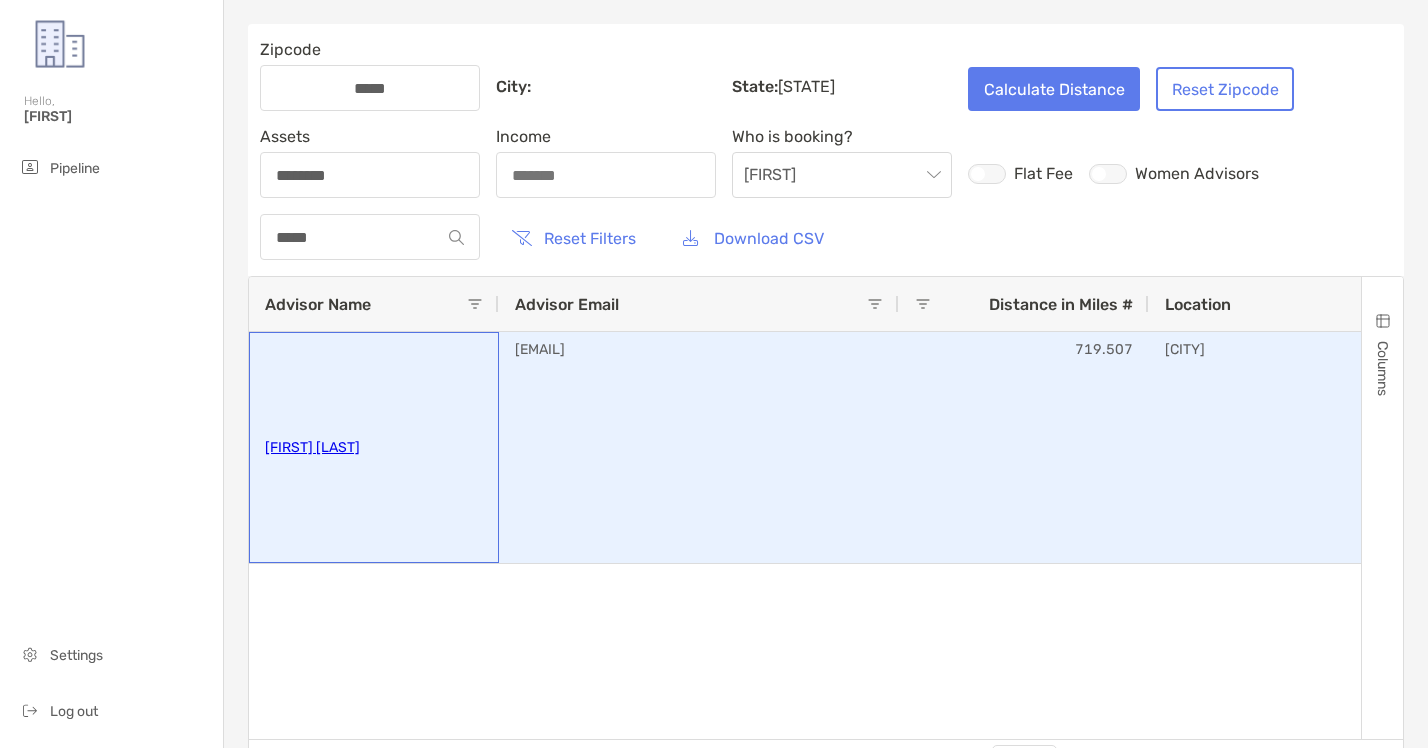 click on "[FIRST] [LAST]" at bounding box center [312, 447] 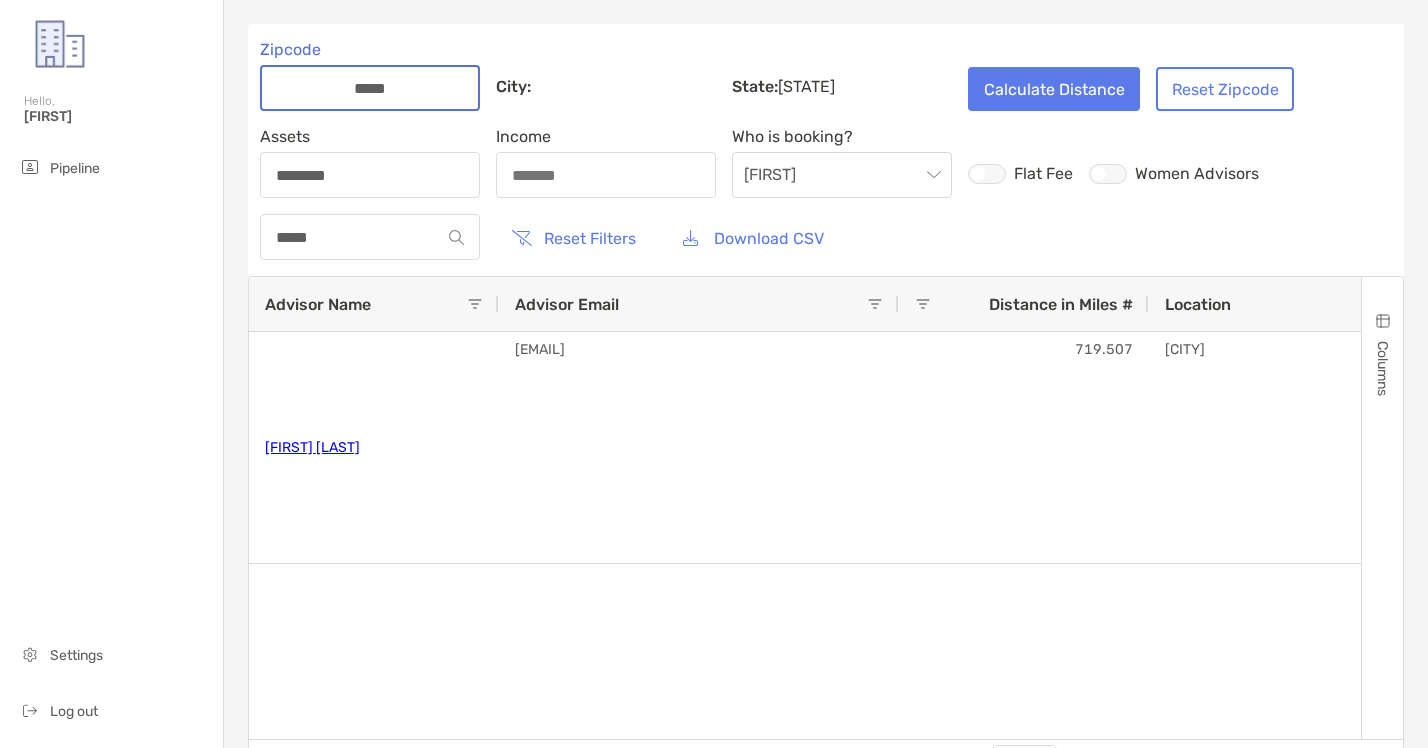 click on "*****" at bounding box center [370, 88] 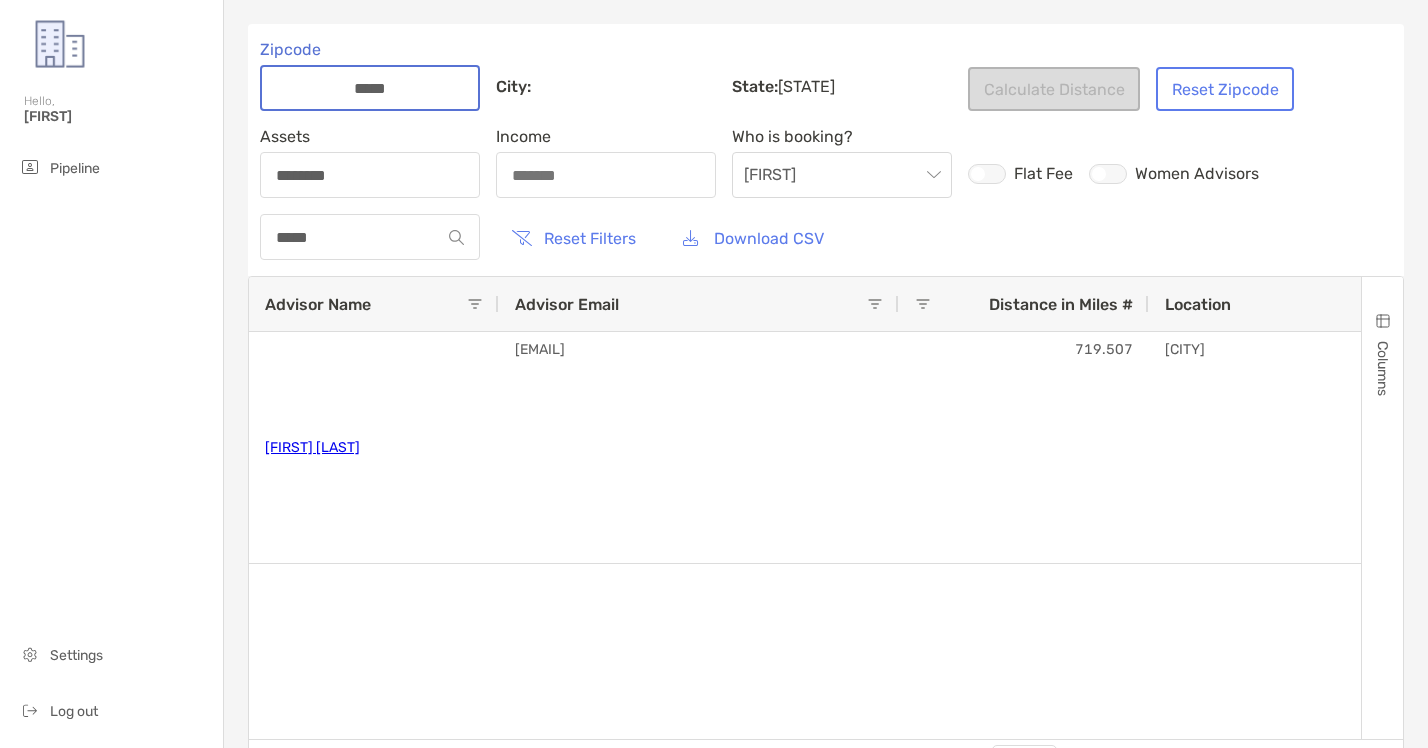 click on "*****" at bounding box center [370, 88] 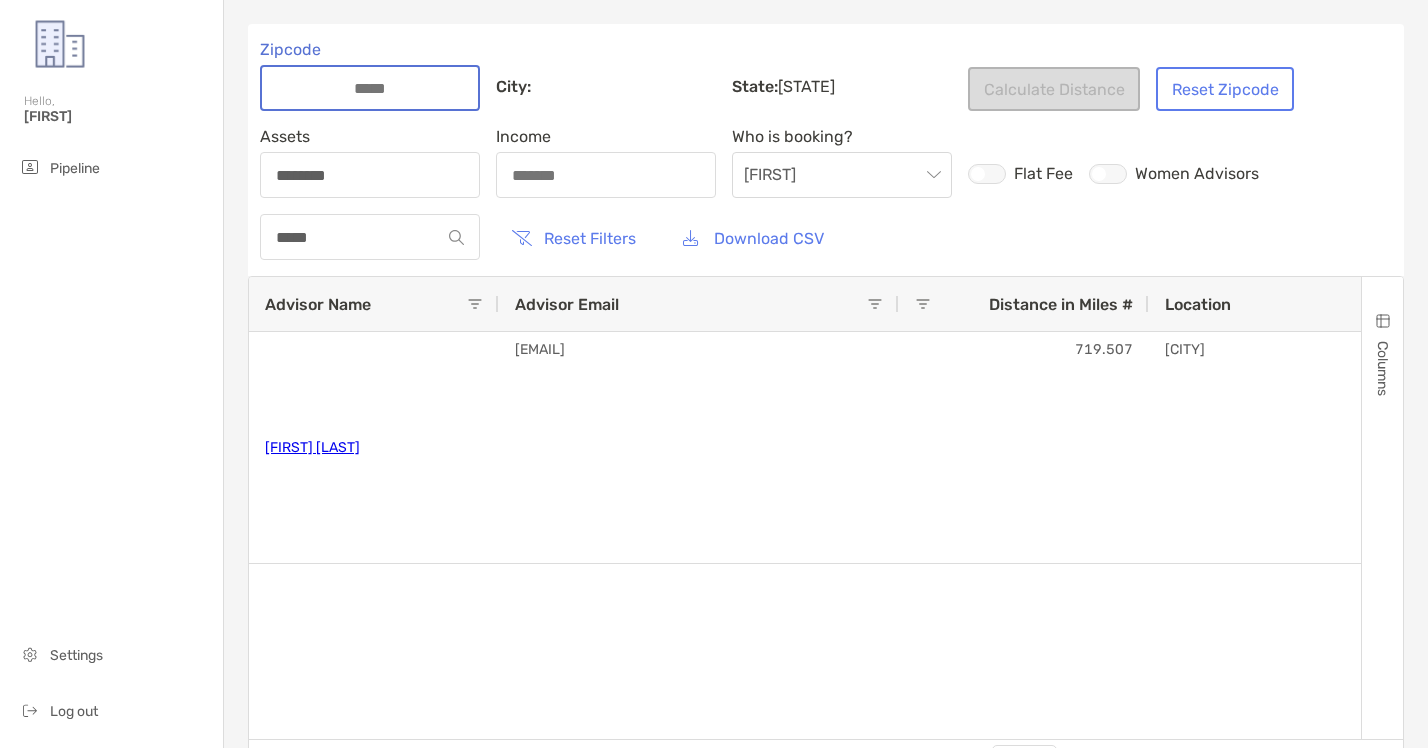 paste on "*****" 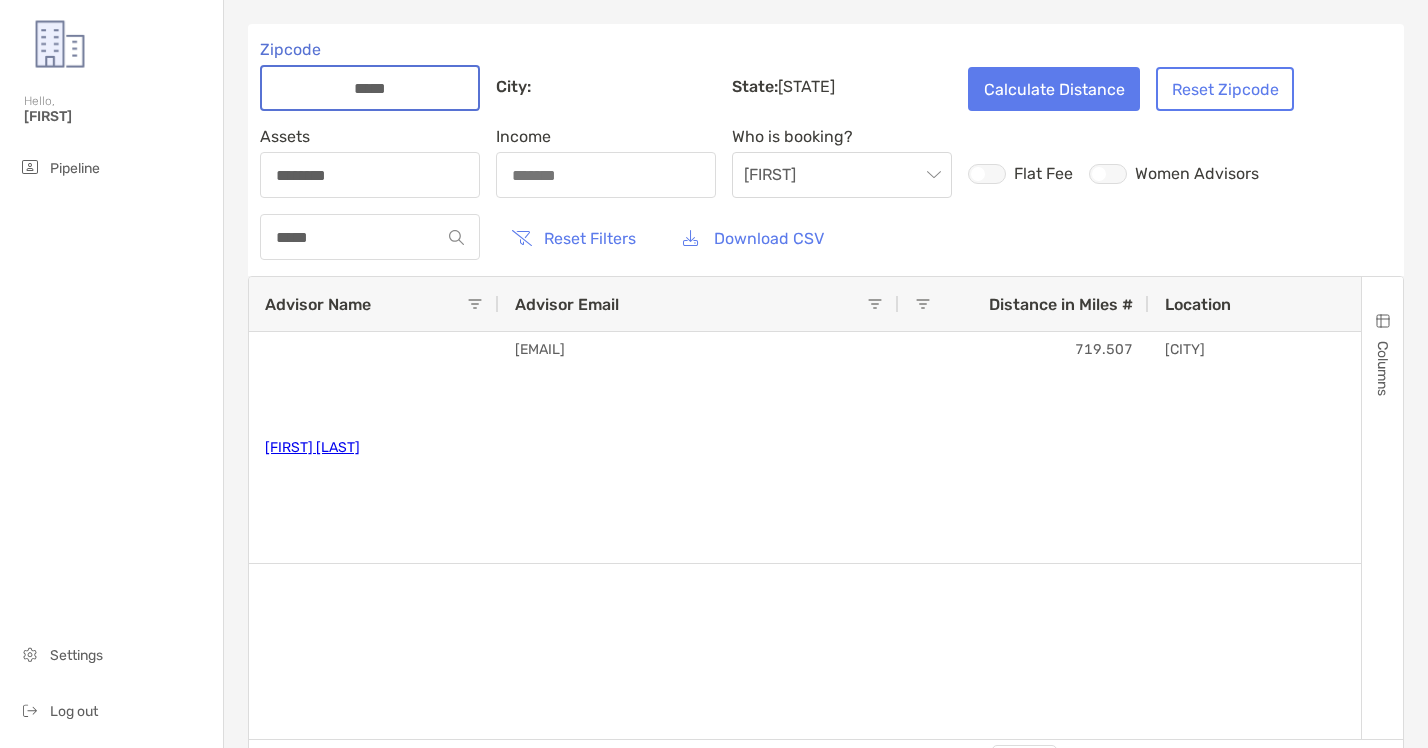 type on "*****" 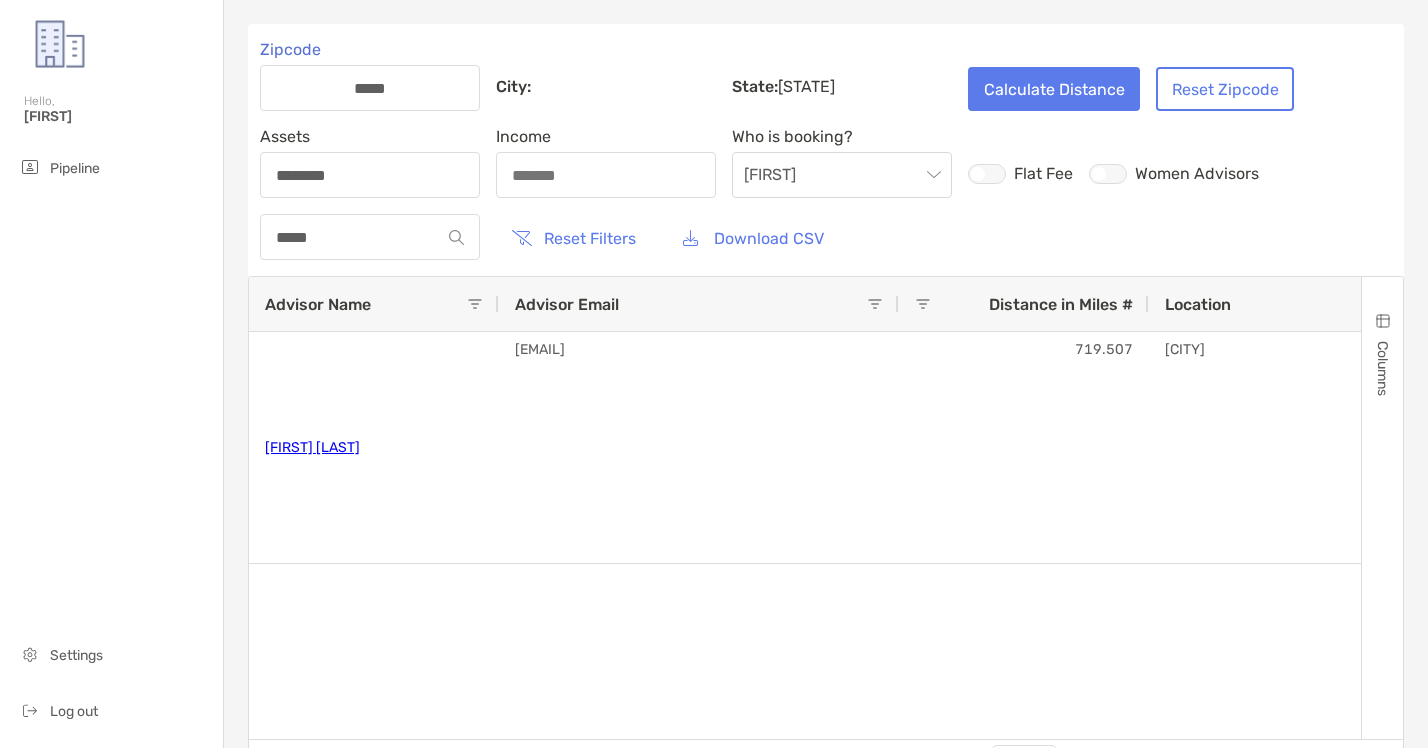 click on "********" at bounding box center [370, 175] 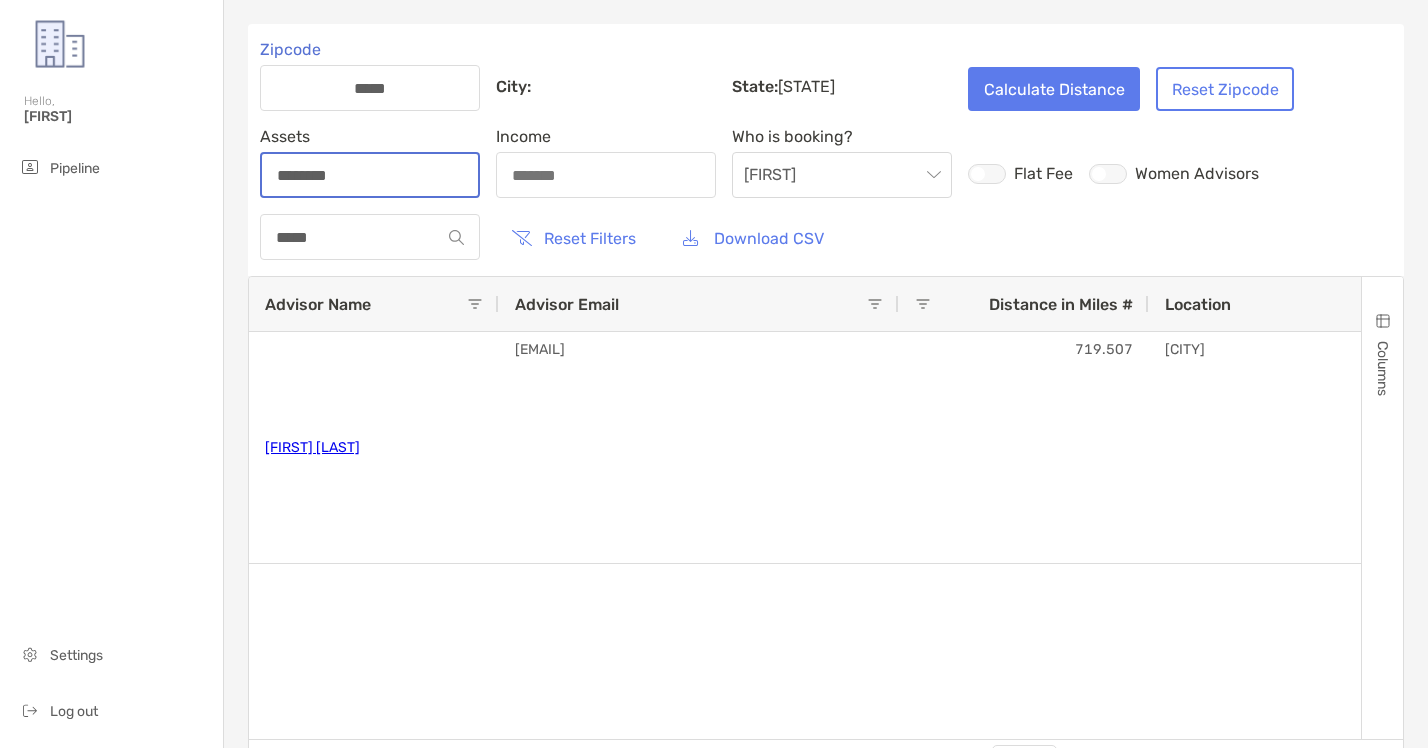 click on "********" at bounding box center (370, 175) 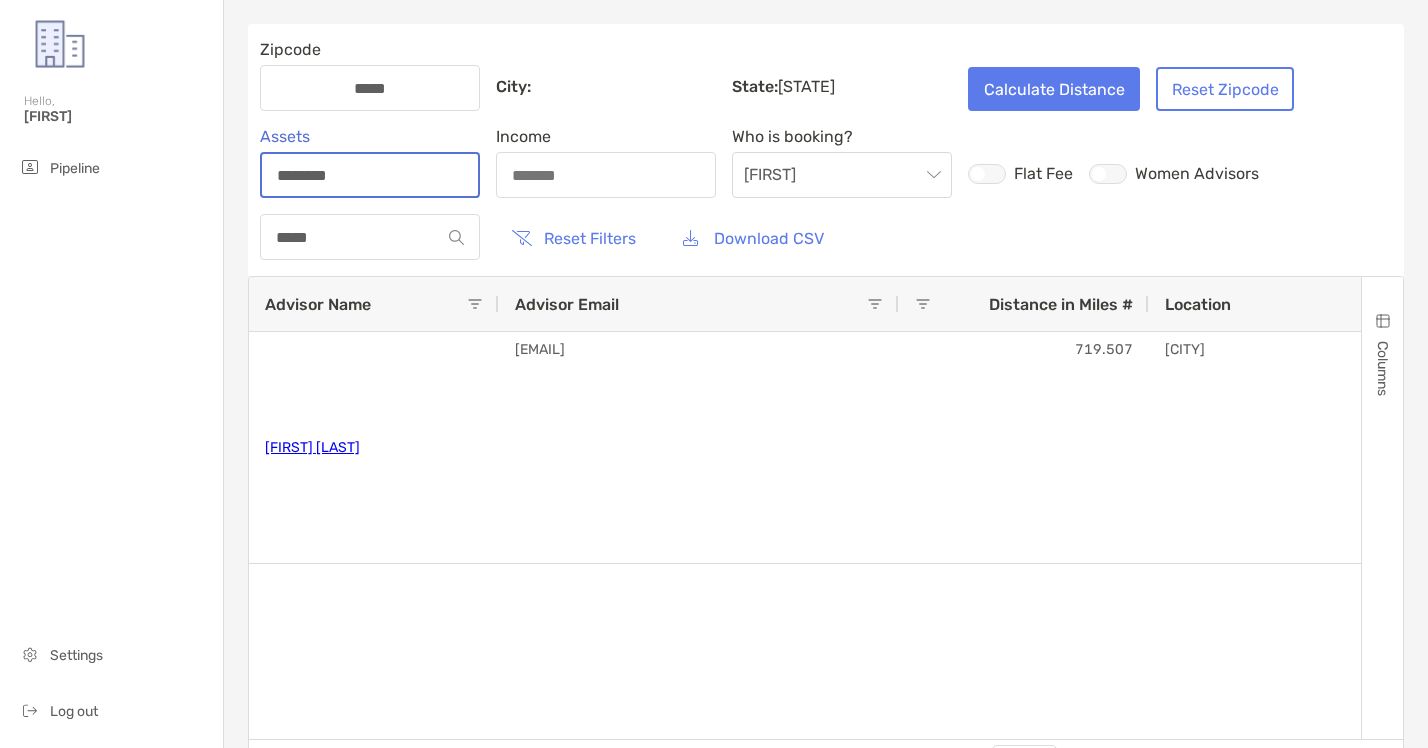 click on "********" at bounding box center [370, 175] 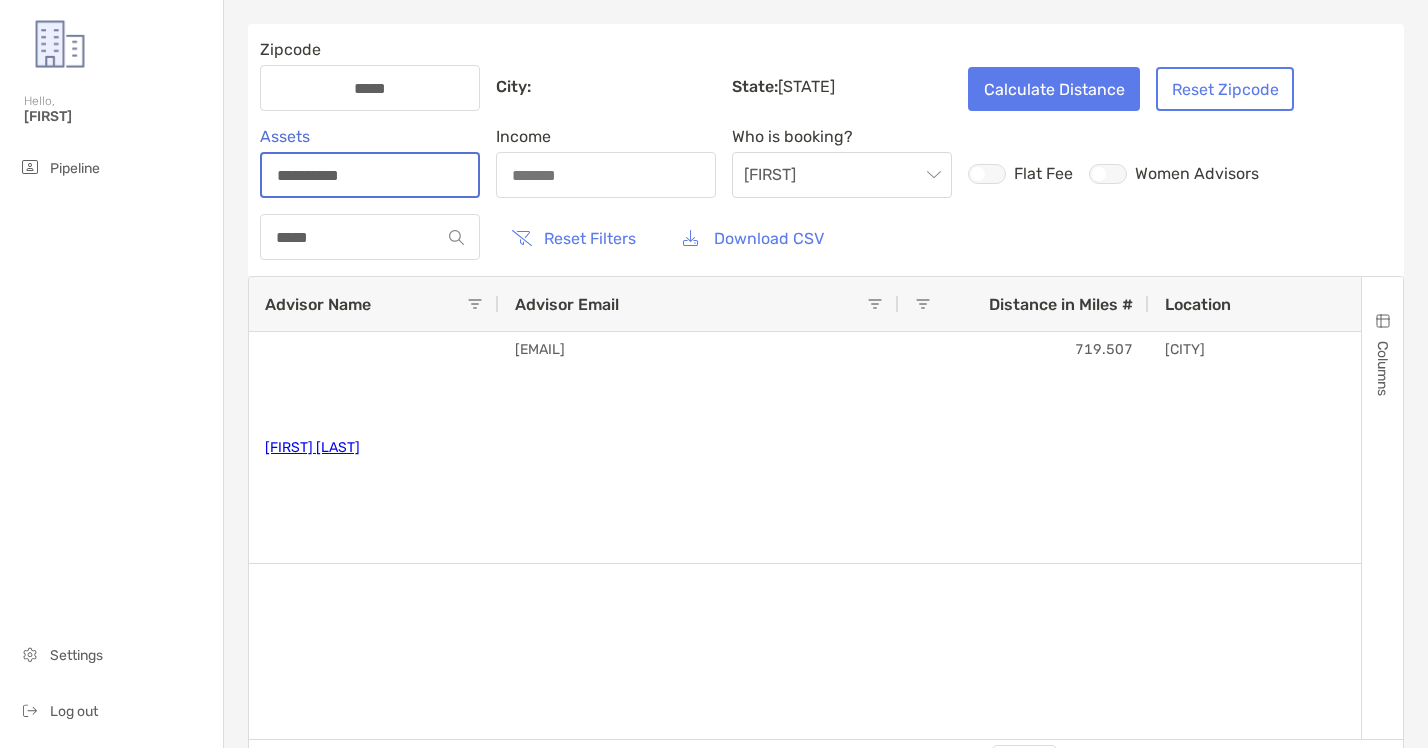 type on "**********" 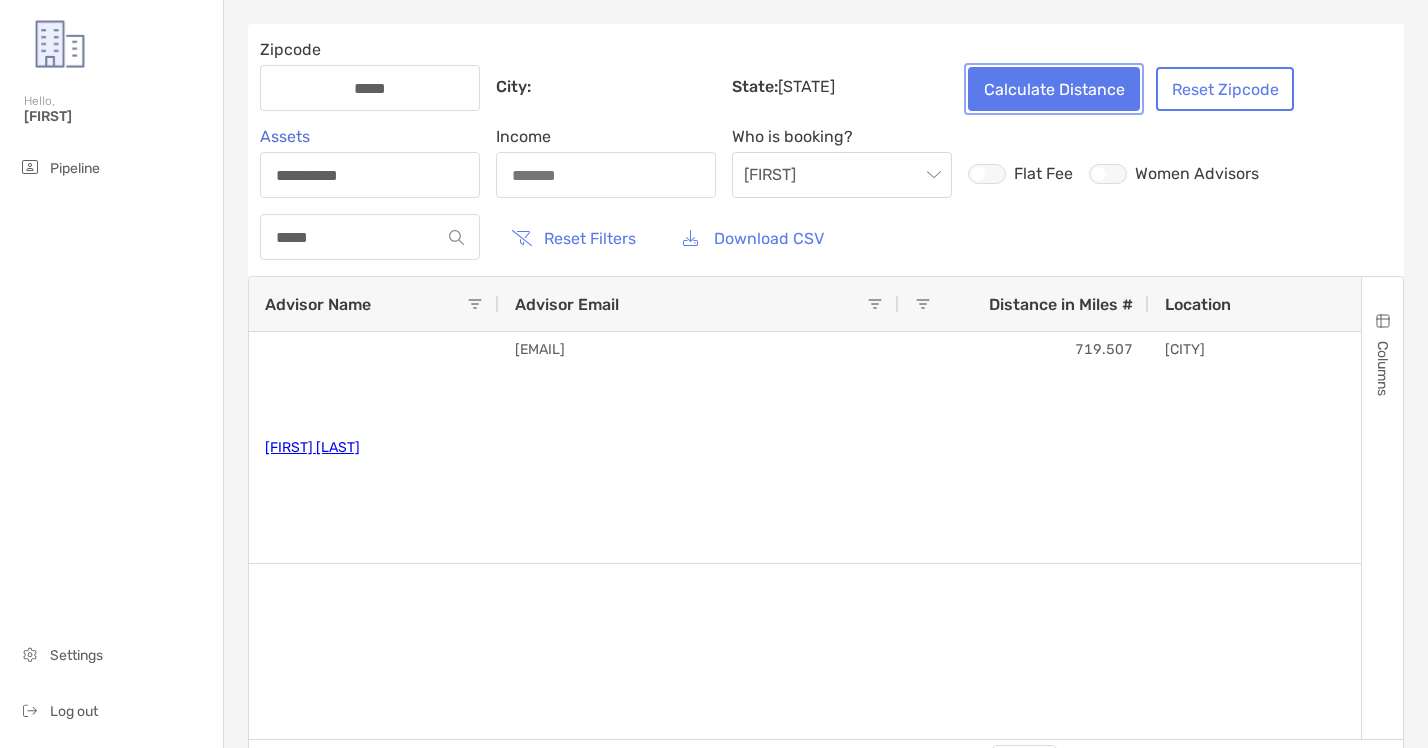 click on "Calculate Distance" at bounding box center (1054, 89) 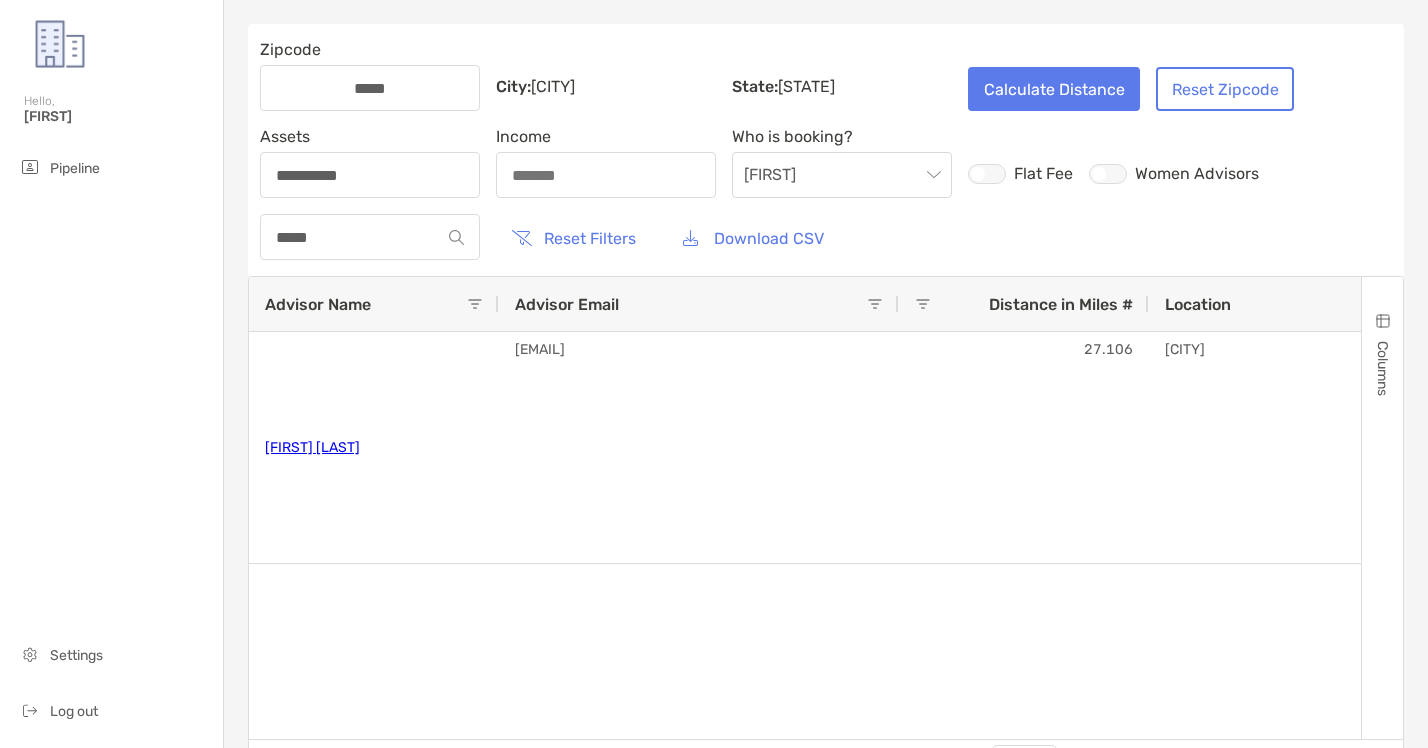 click on "*****" at bounding box center [370, 237] 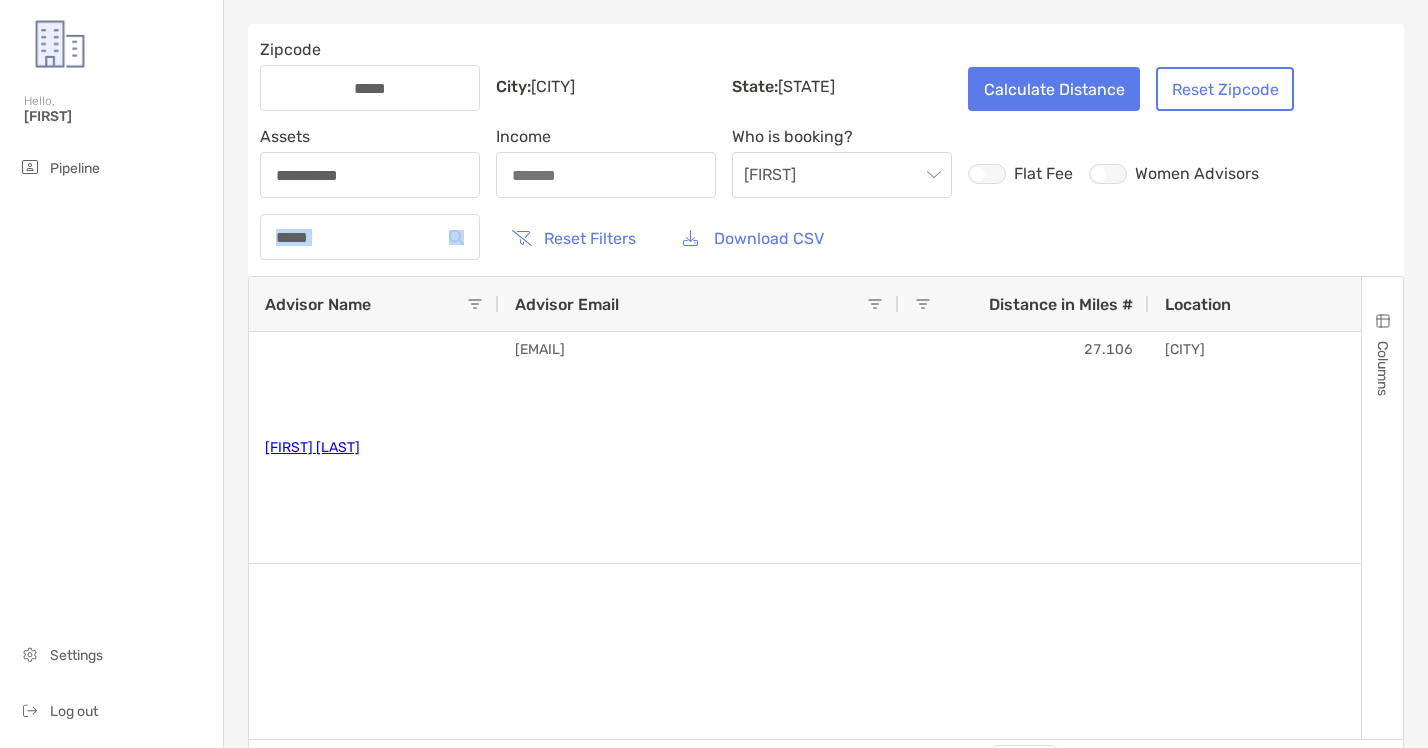 click on "*****" at bounding box center [370, 237] 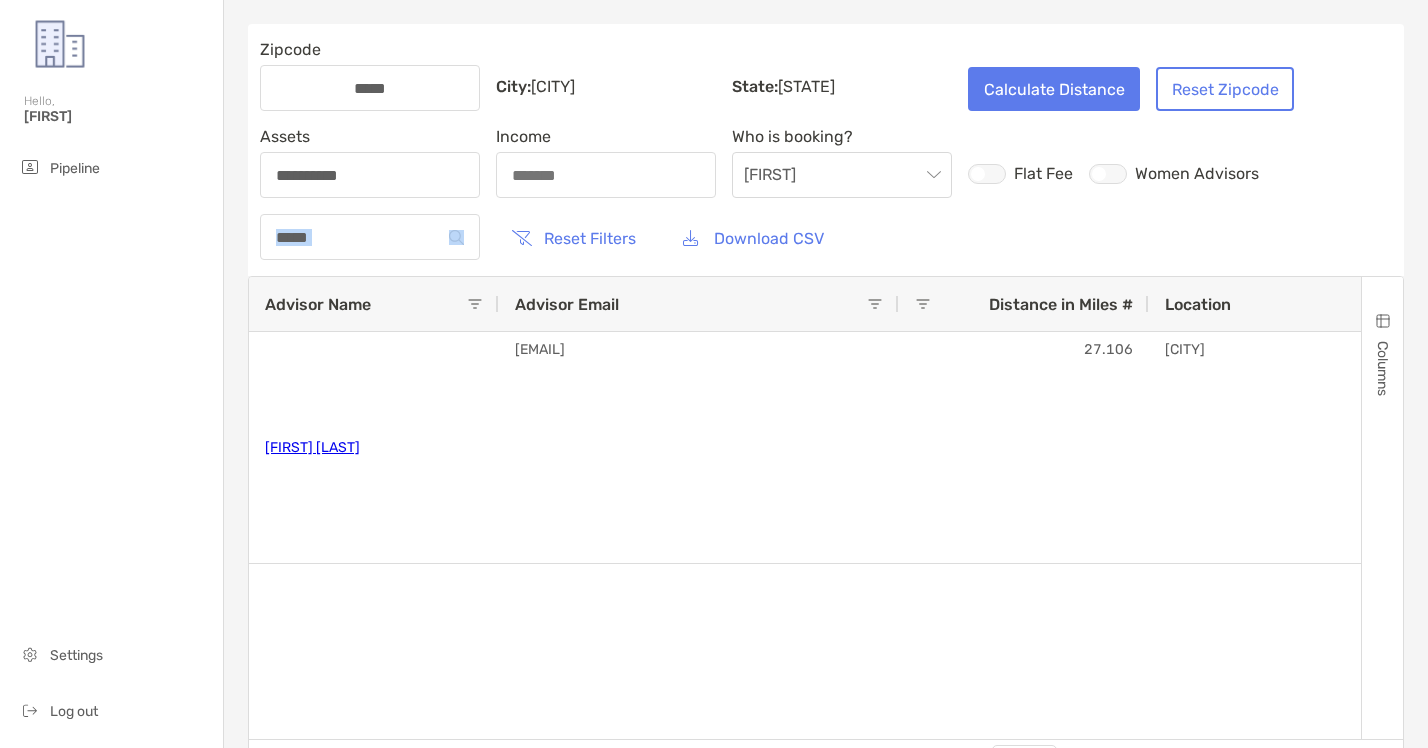 click on "*****" at bounding box center (370, 237) 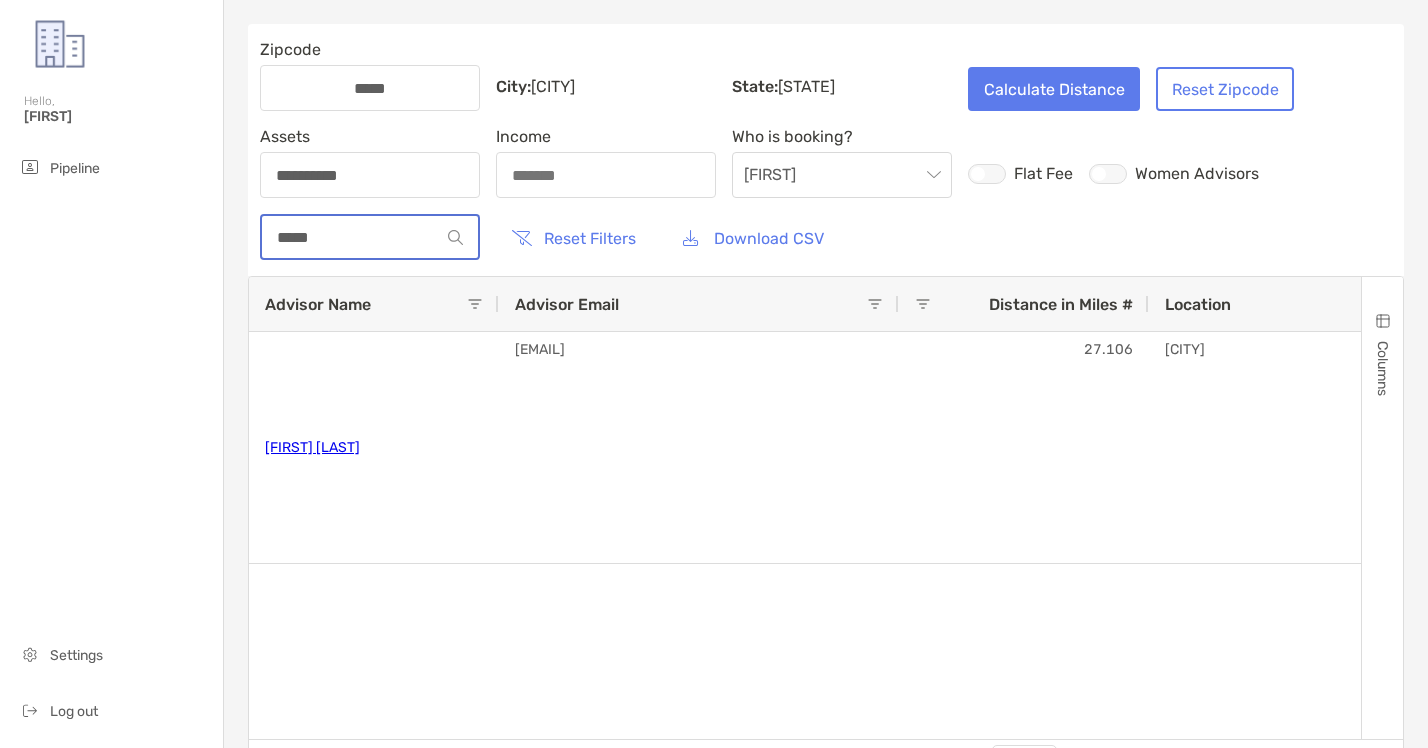 click on "*****" at bounding box center [351, 237] 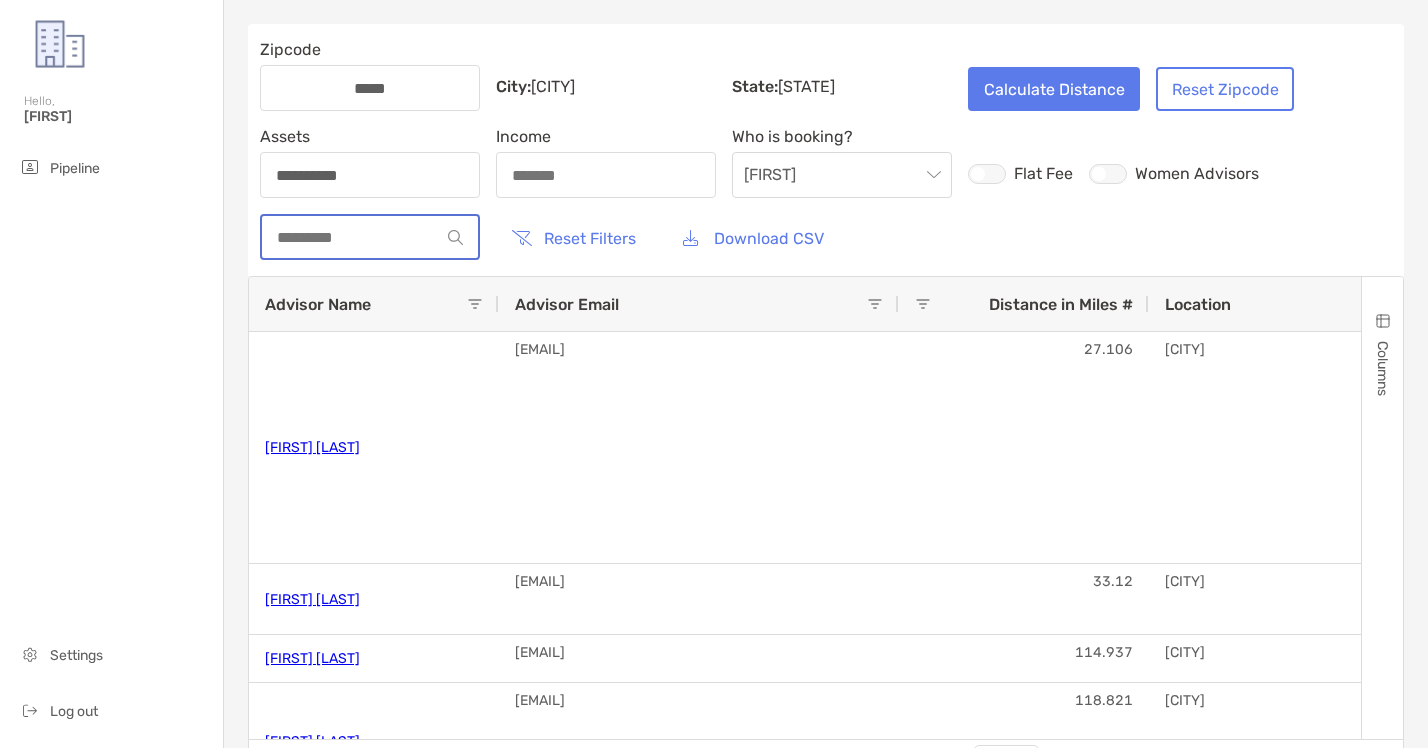 type 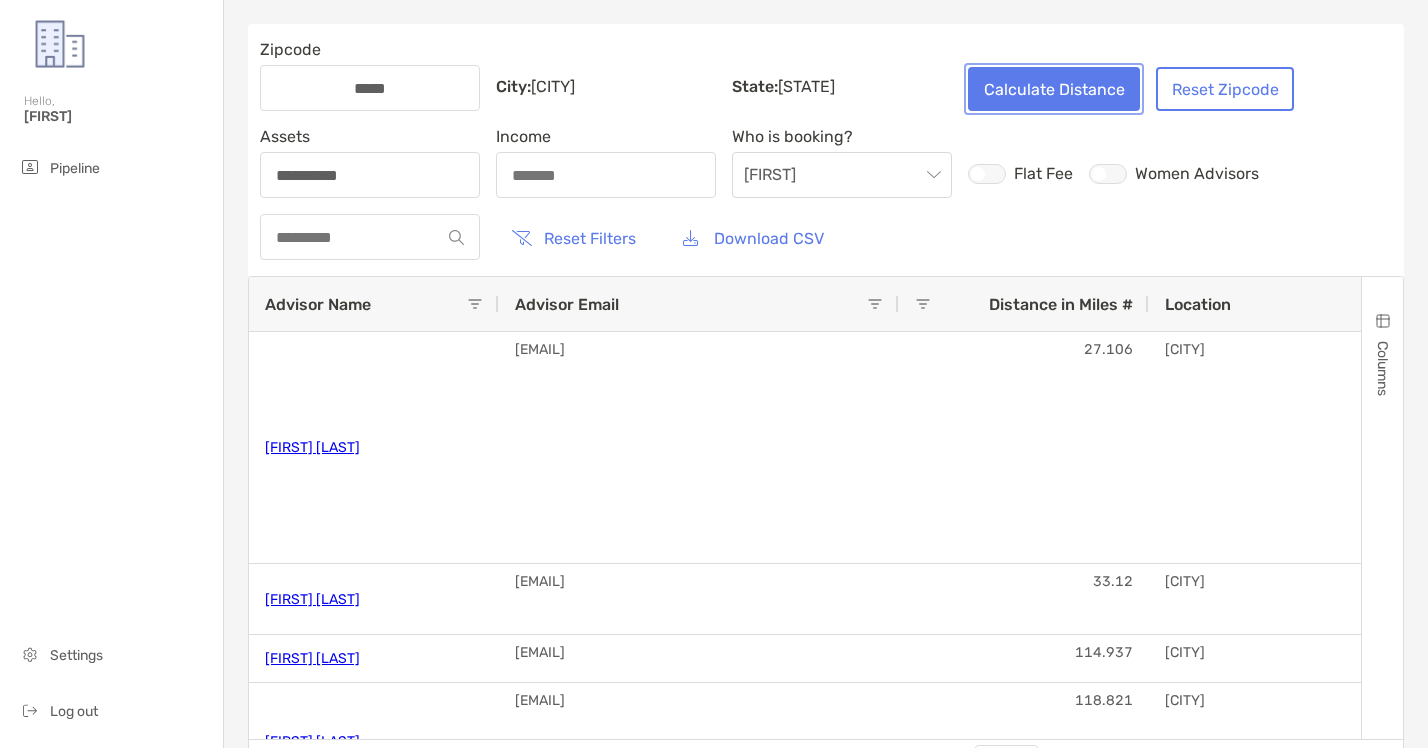 click on "Calculate Distance" at bounding box center [1054, 89] 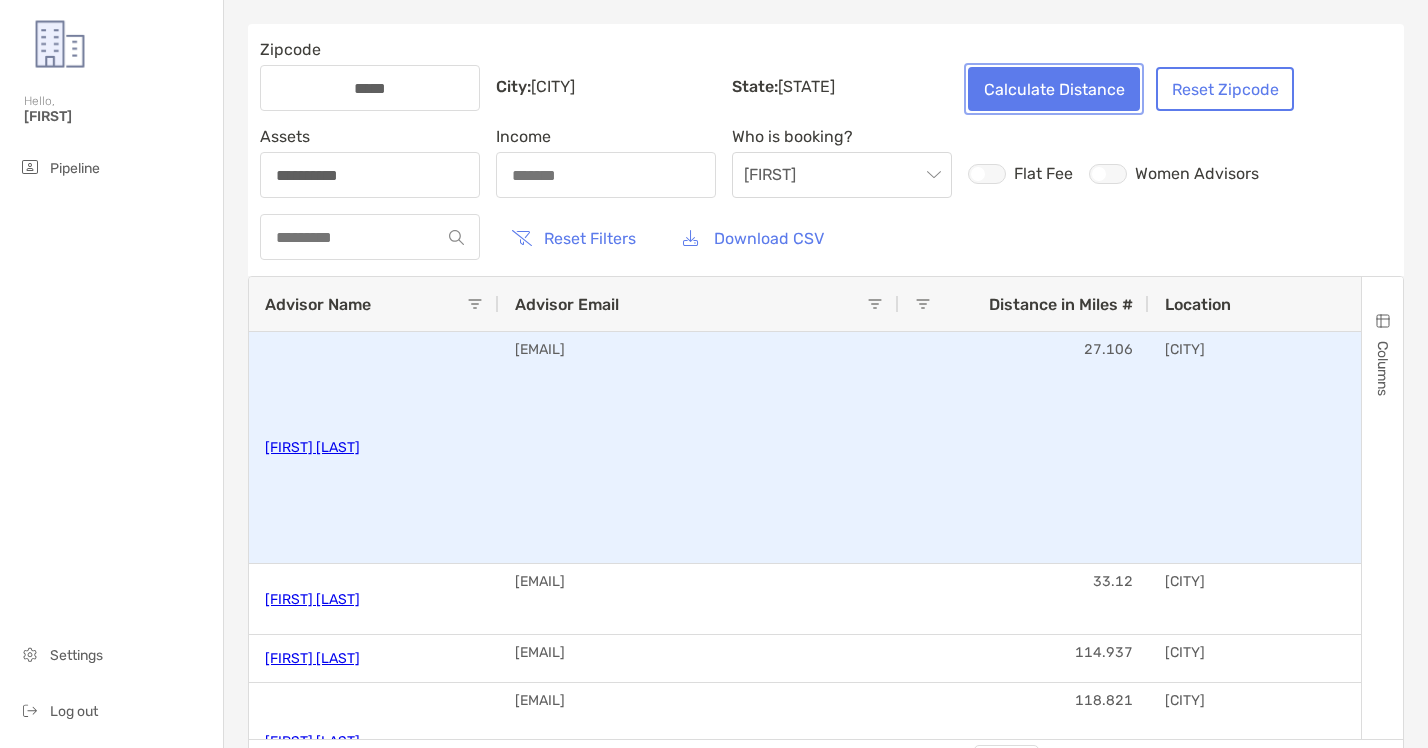 scroll, scrollTop: 71, scrollLeft: 0, axis: vertical 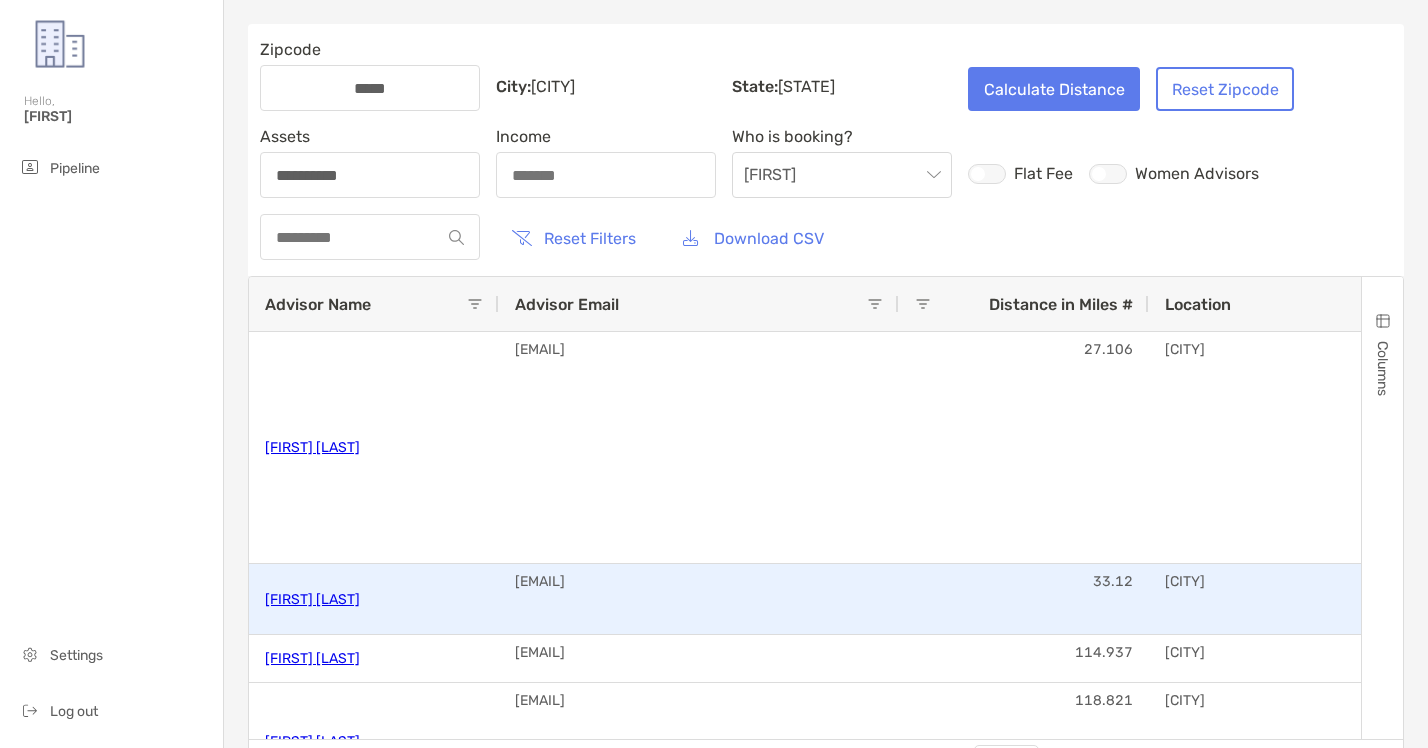 click on "[FIRST] [LAST]" at bounding box center [312, 599] 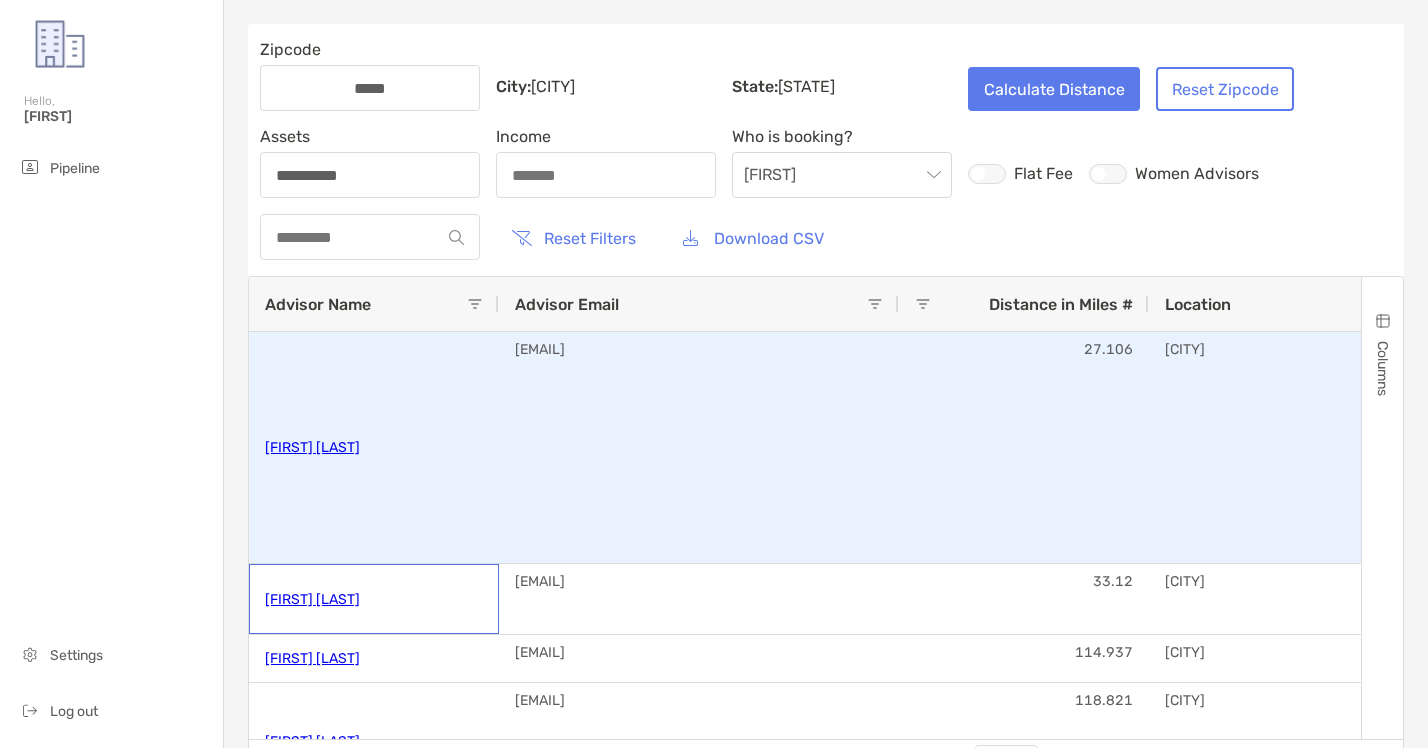 scroll, scrollTop: 79, scrollLeft: 0, axis: vertical 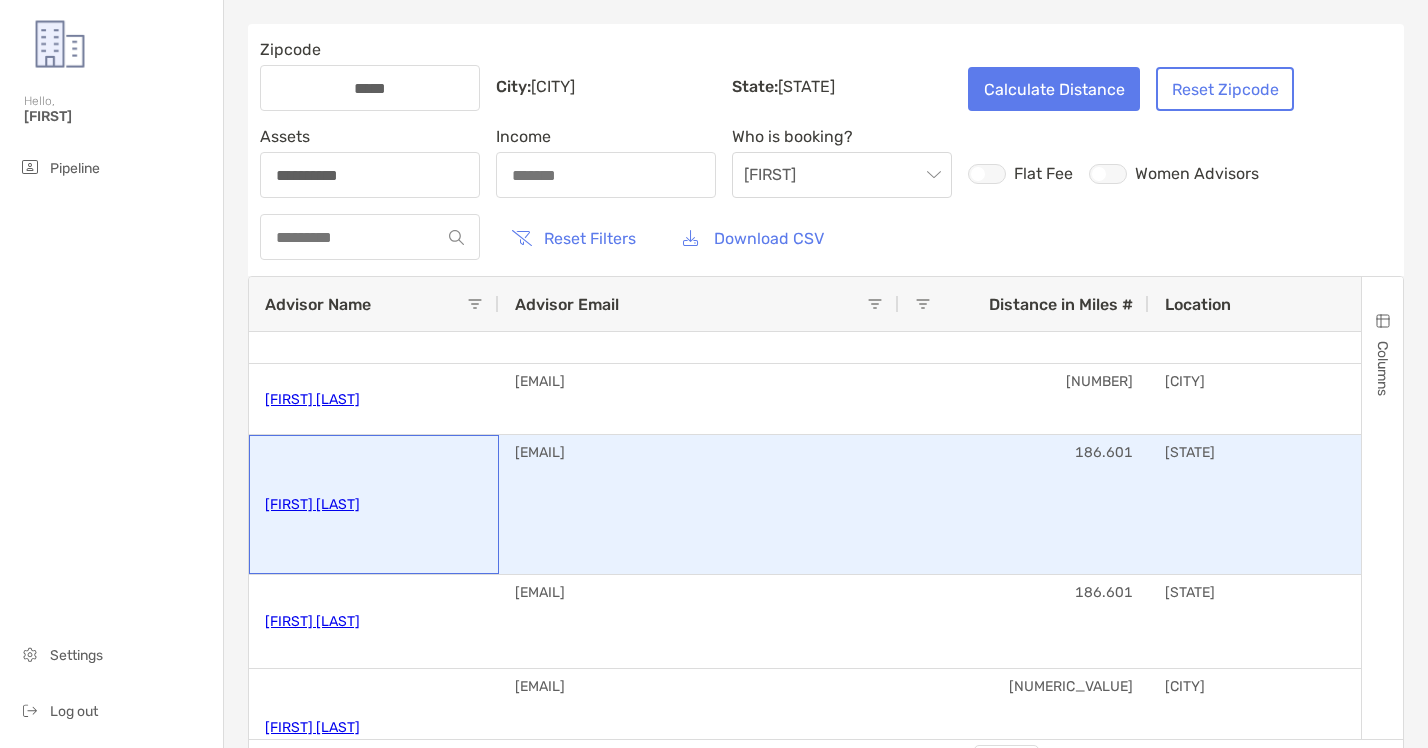 click on "[FIRST] [LAST]" at bounding box center (312, 504) 